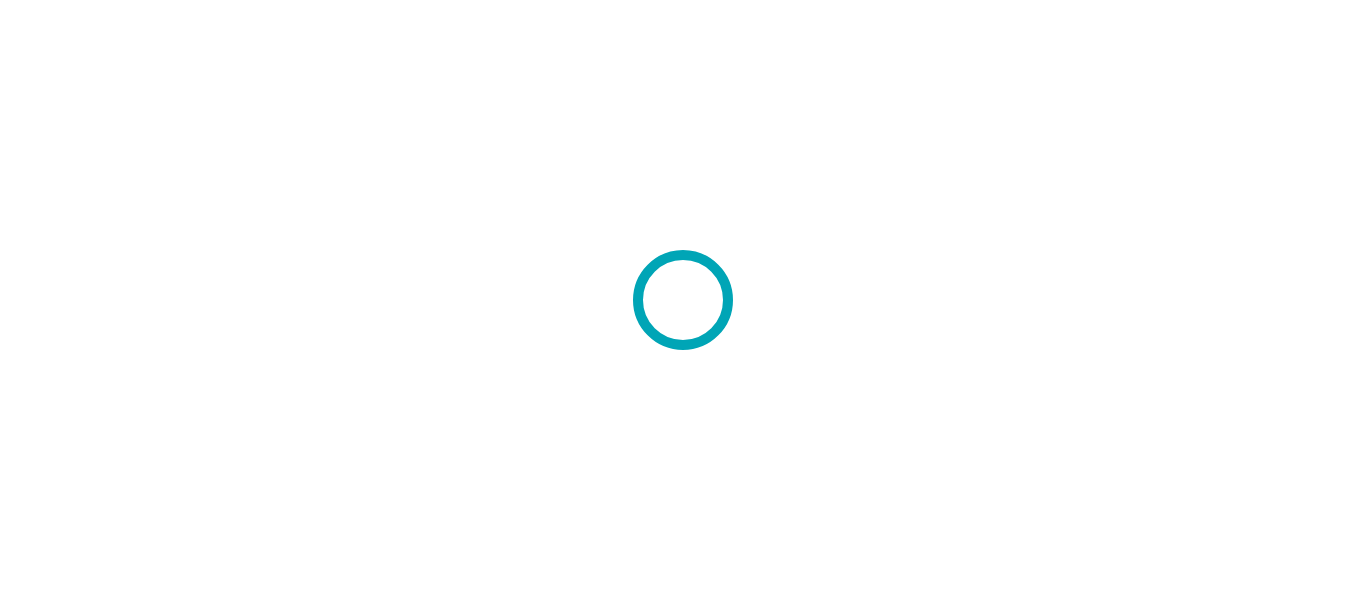 scroll, scrollTop: 0, scrollLeft: 0, axis: both 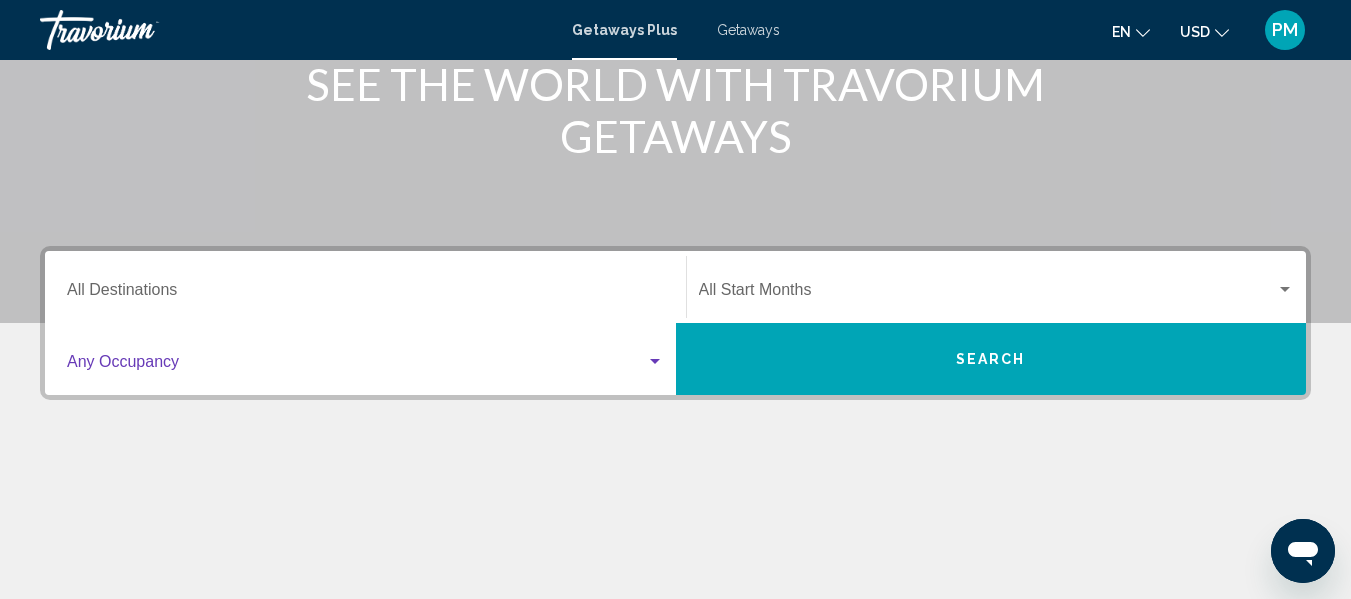 click at bounding box center (655, 361) 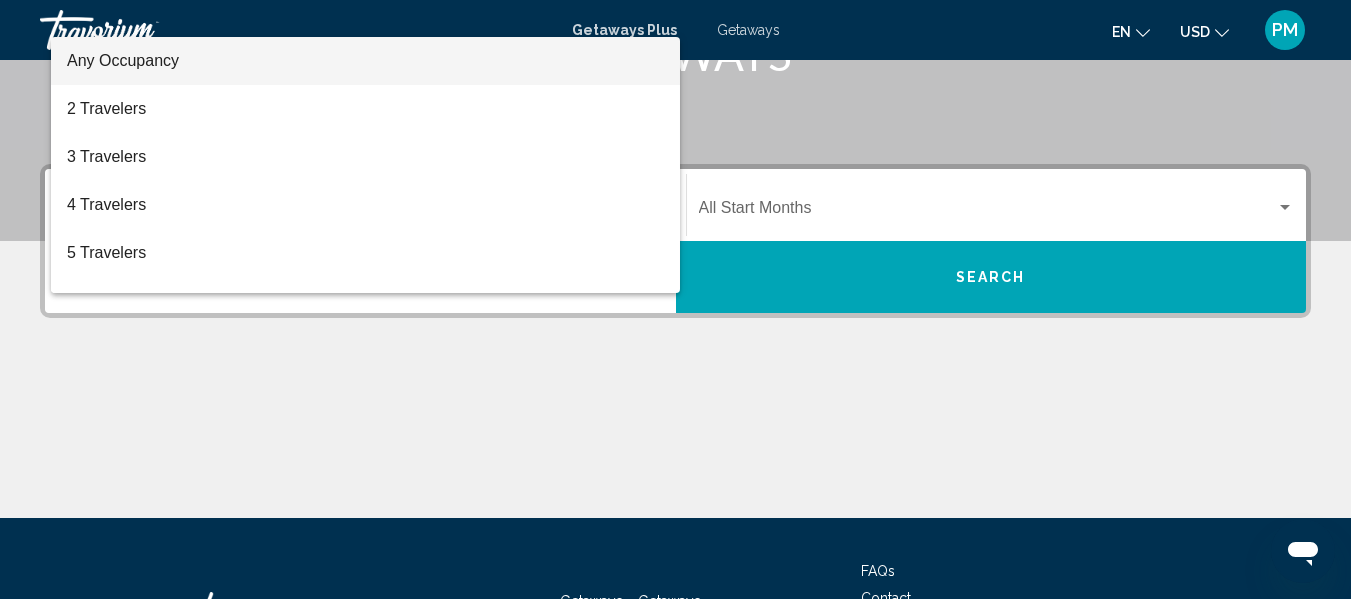 scroll, scrollTop: 358, scrollLeft: 0, axis: vertical 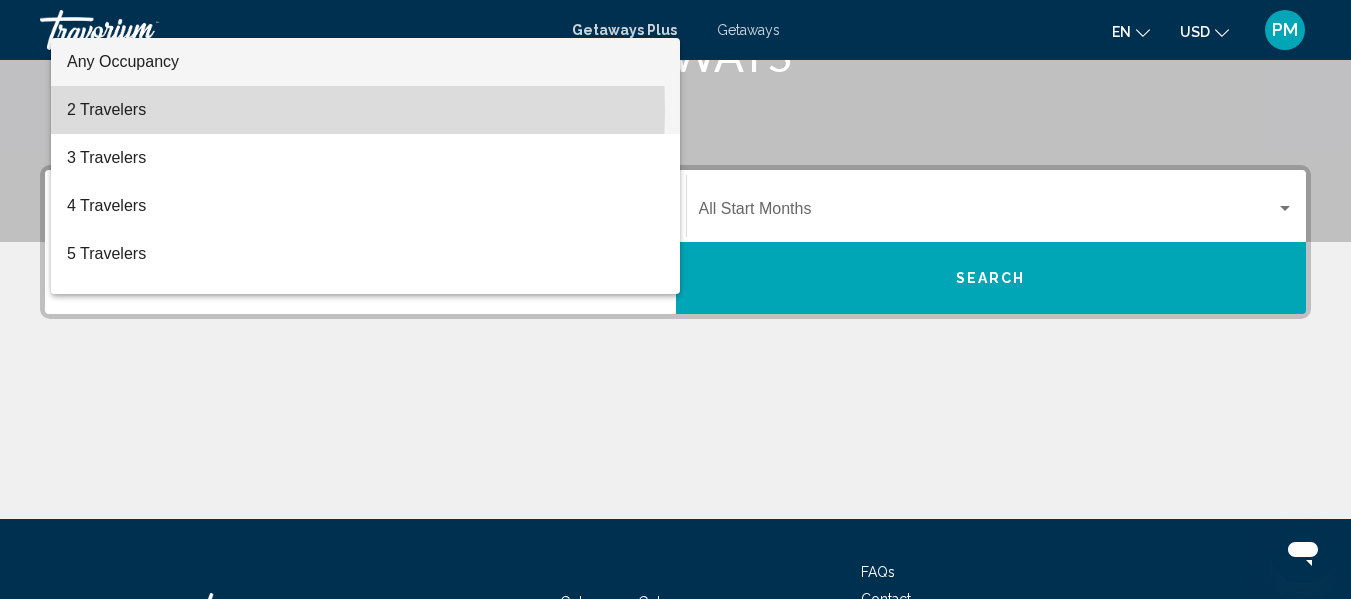 click on "2 Travelers" at bounding box center [365, 110] 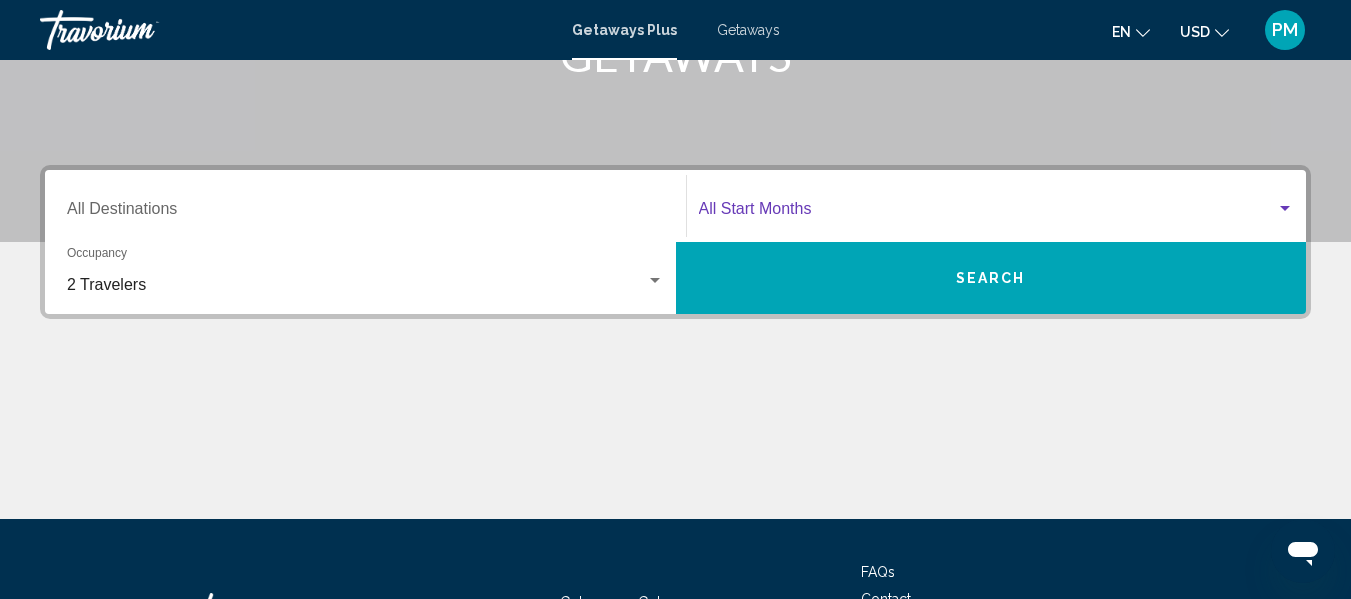 click at bounding box center (988, 213) 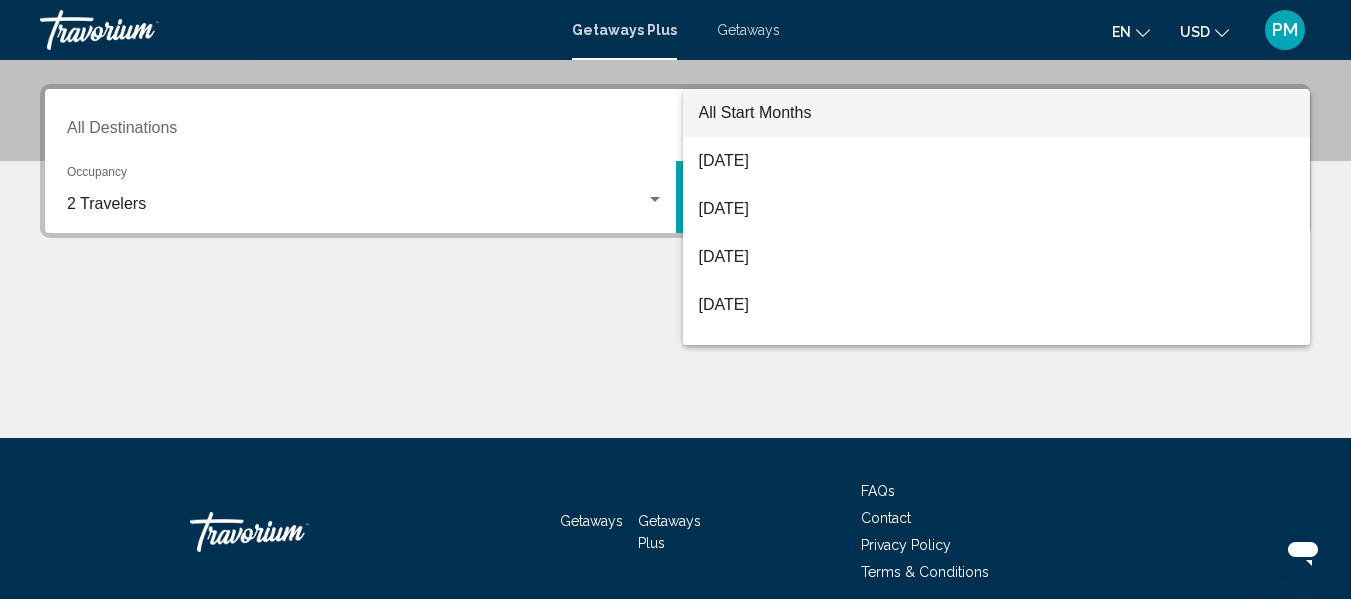 scroll, scrollTop: 458, scrollLeft: 0, axis: vertical 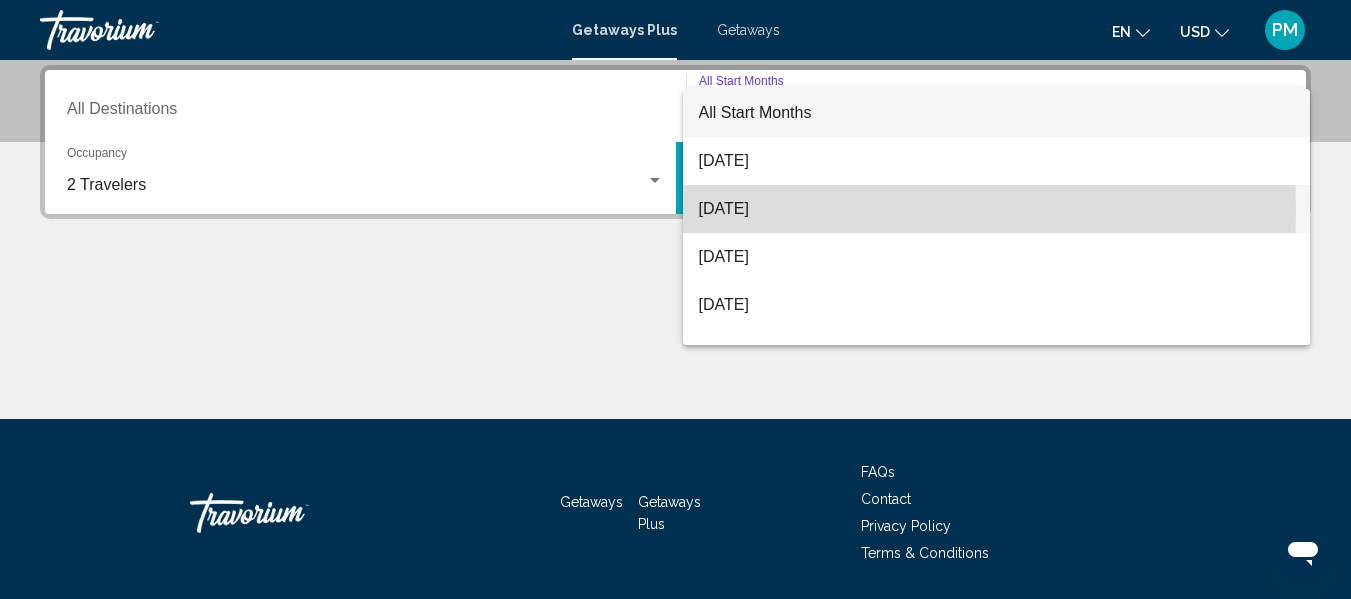 click on "[DATE]" at bounding box center (997, 209) 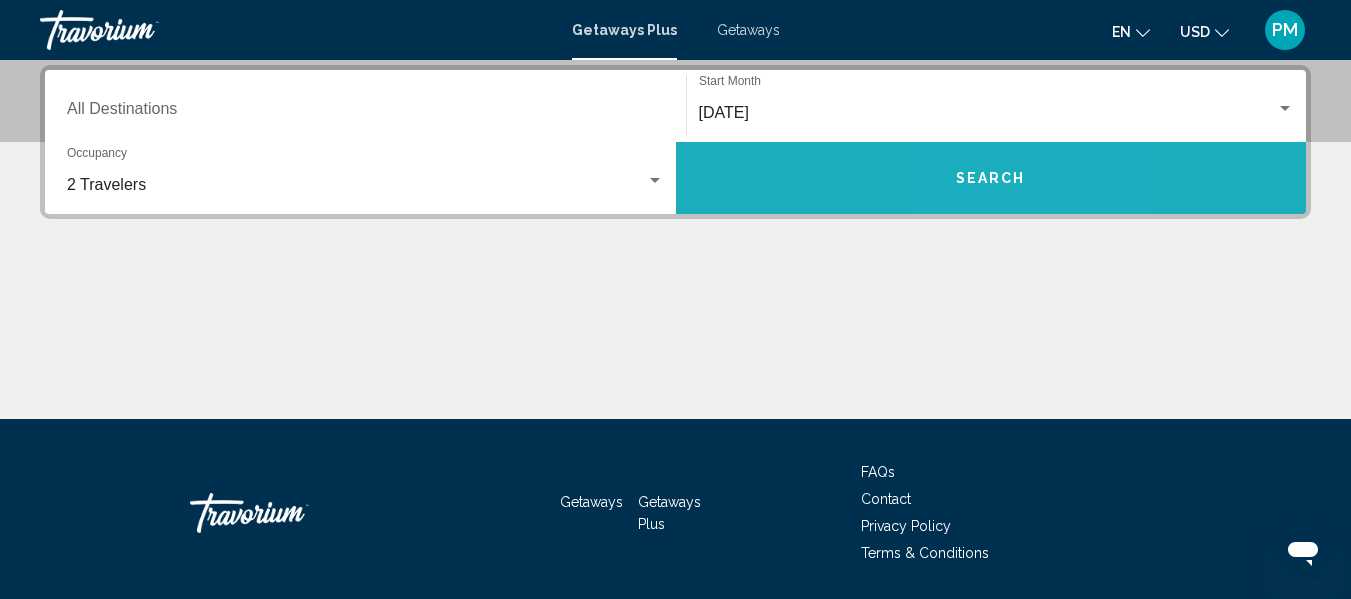 click on "Search" at bounding box center (991, 179) 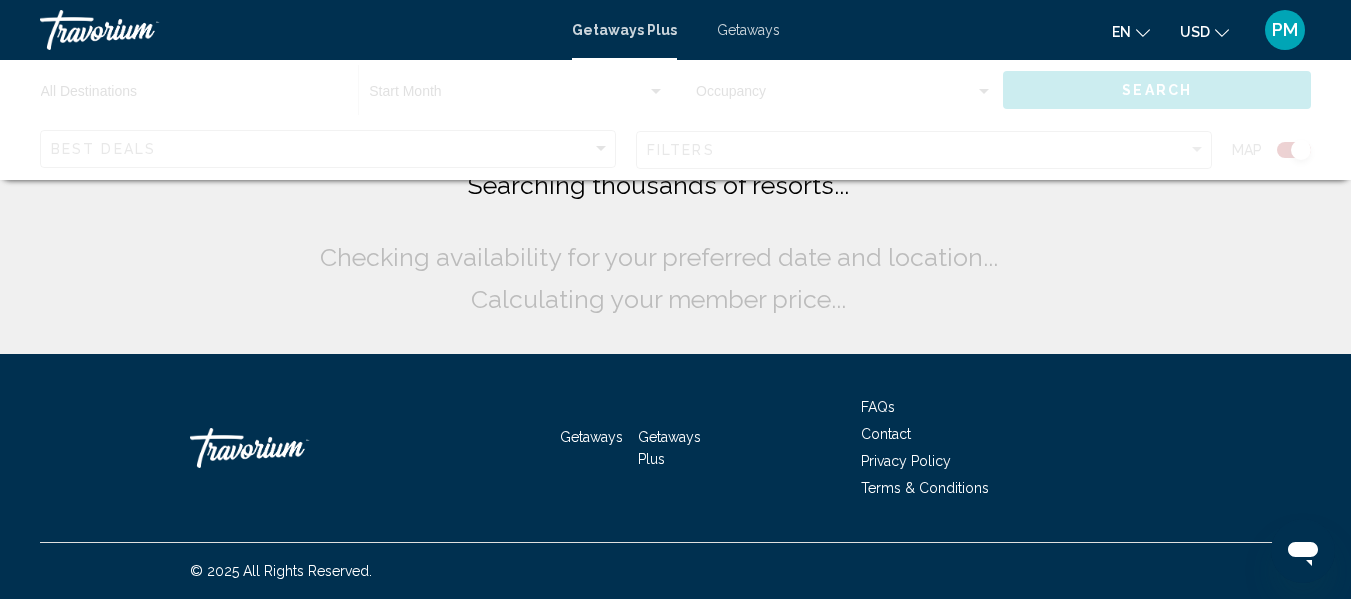 scroll, scrollTop: 0, scrollLeft: 0, axis: both 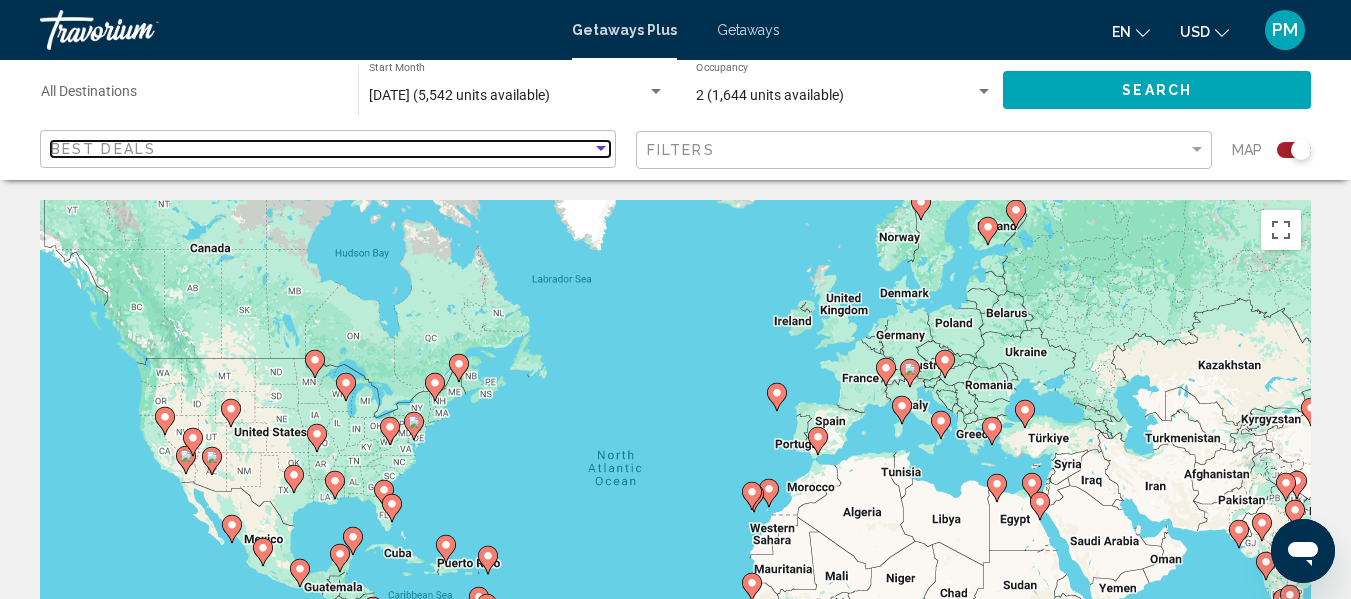 click at bounding box center (601, 148) 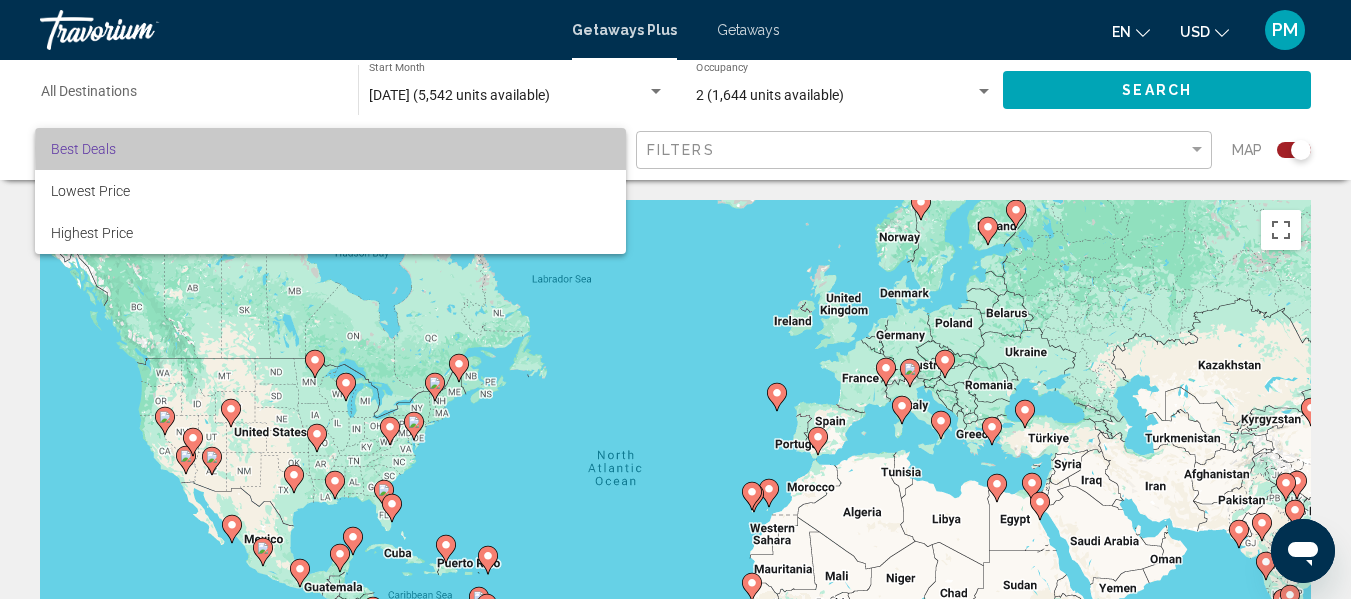 click on "Best Deals" at bounding box center [330, 149] 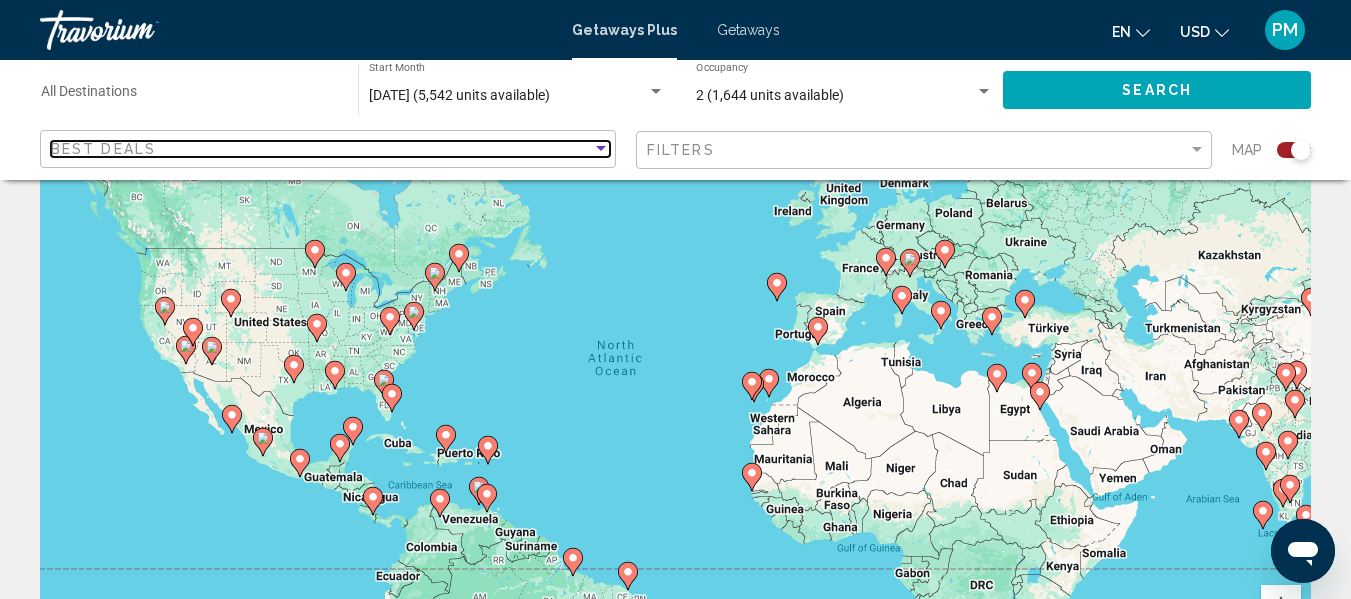 scroll, scrollTop: 109, scrollLeft: 0, axis: vertical 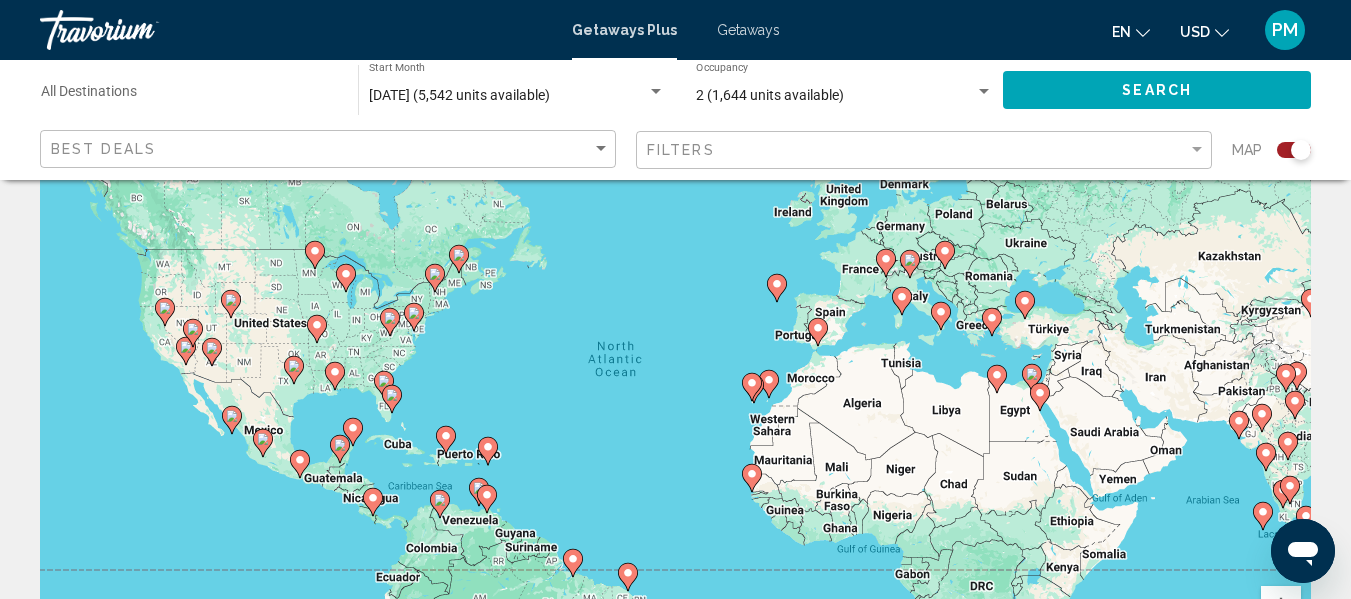 click 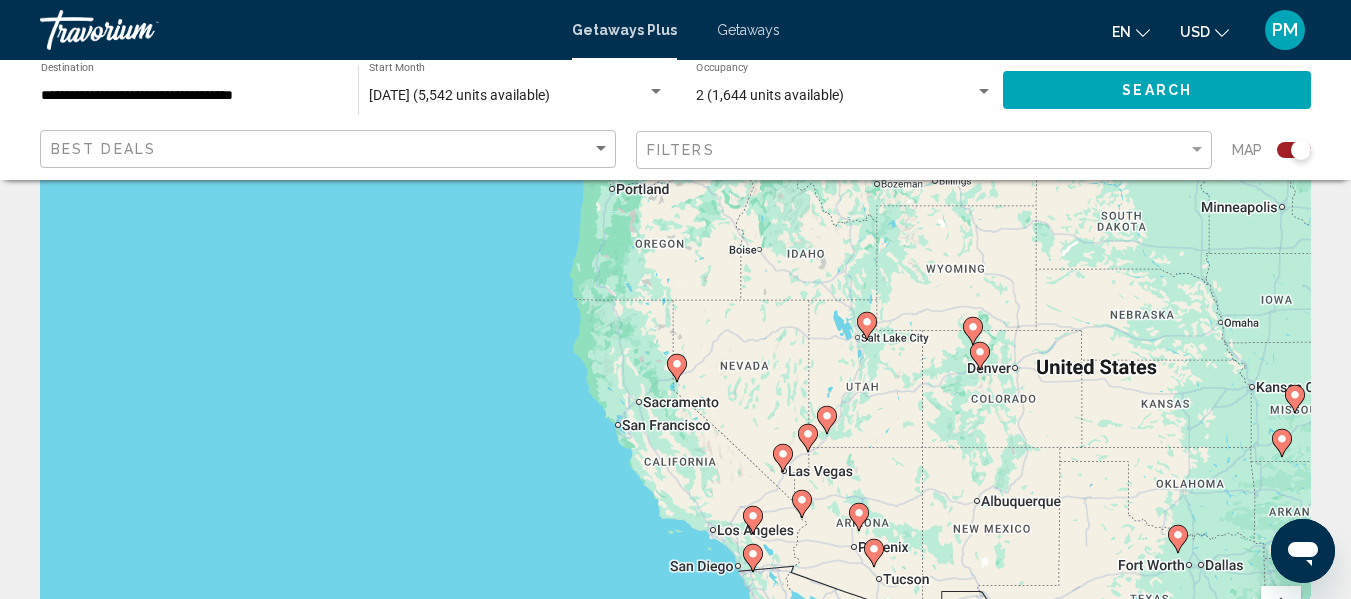 click 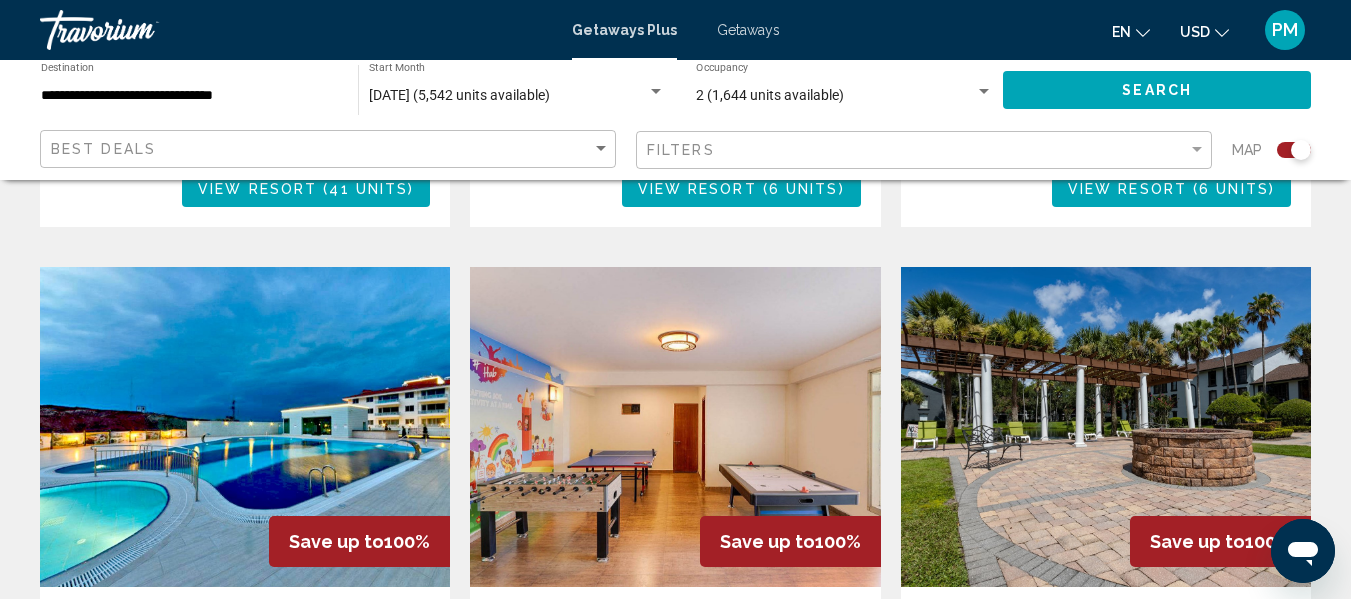 scroll, scrollTop: 1360, scrollLeft: 0, axis: vertical 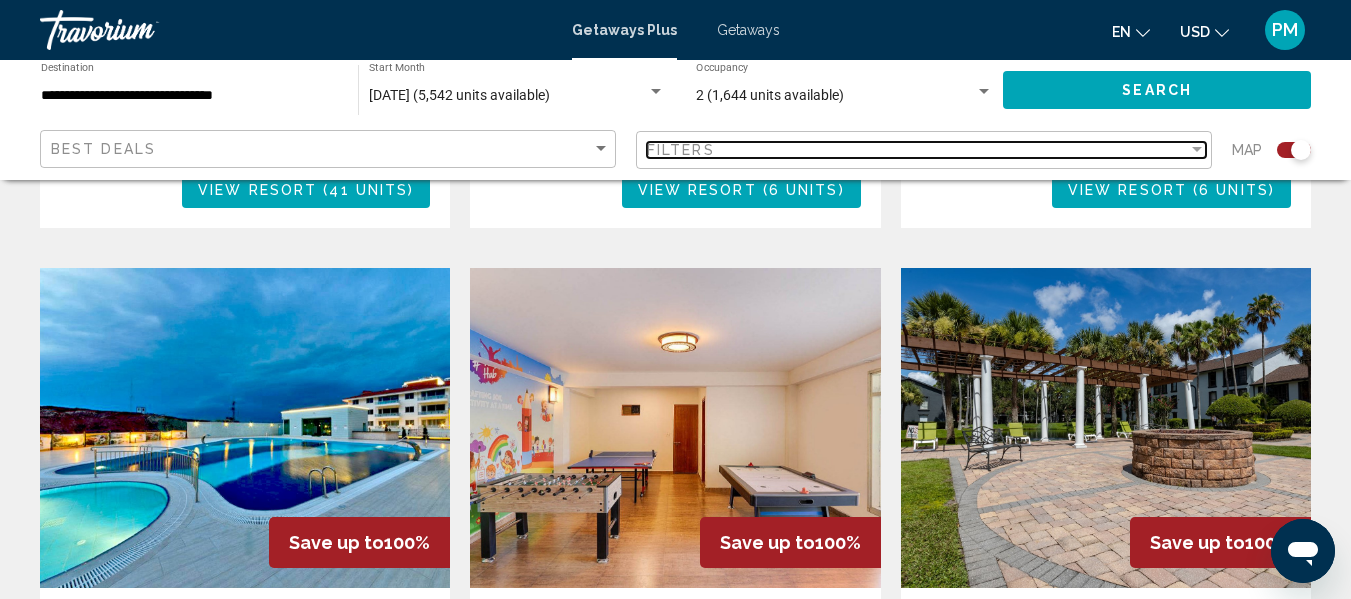 click at bounding box center (1197, 149) 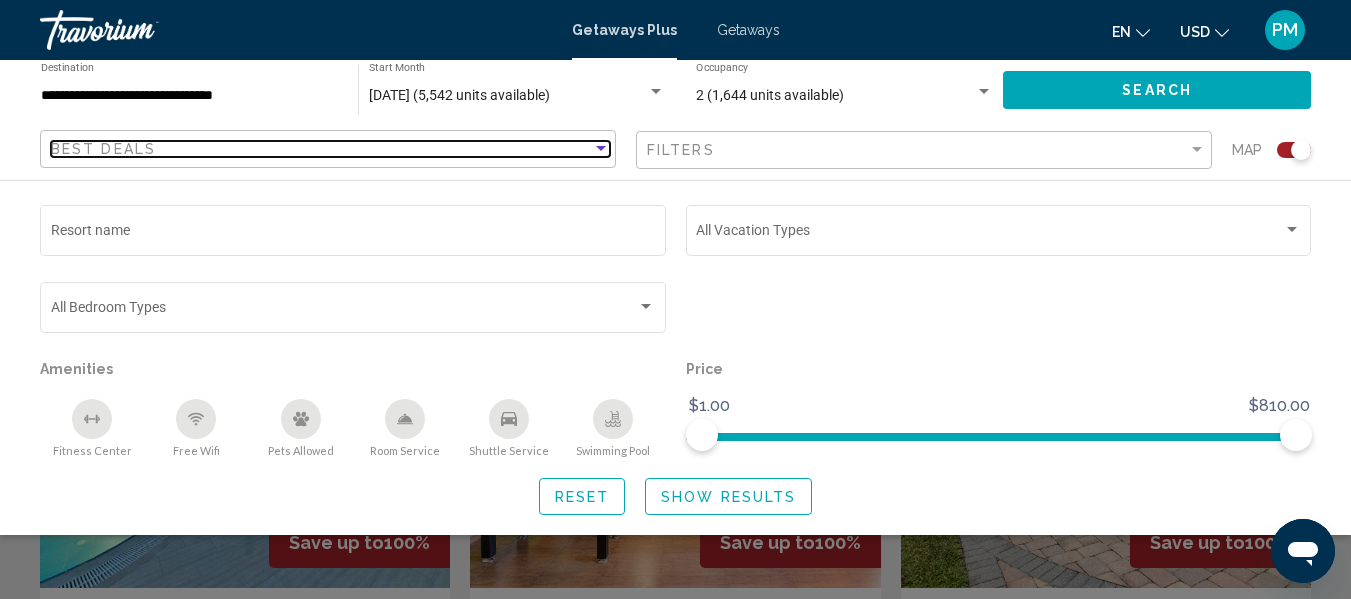 click at bounding box center (601, 148) 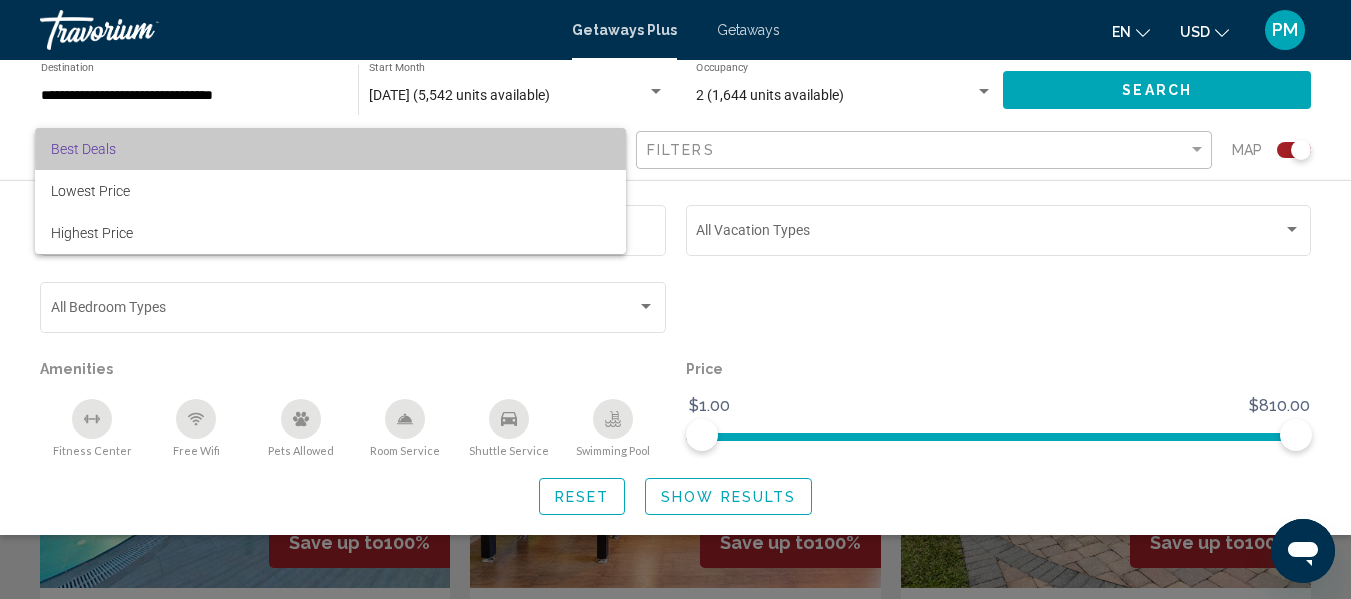 click on "Best Deals" at bounding box center [330, 149] 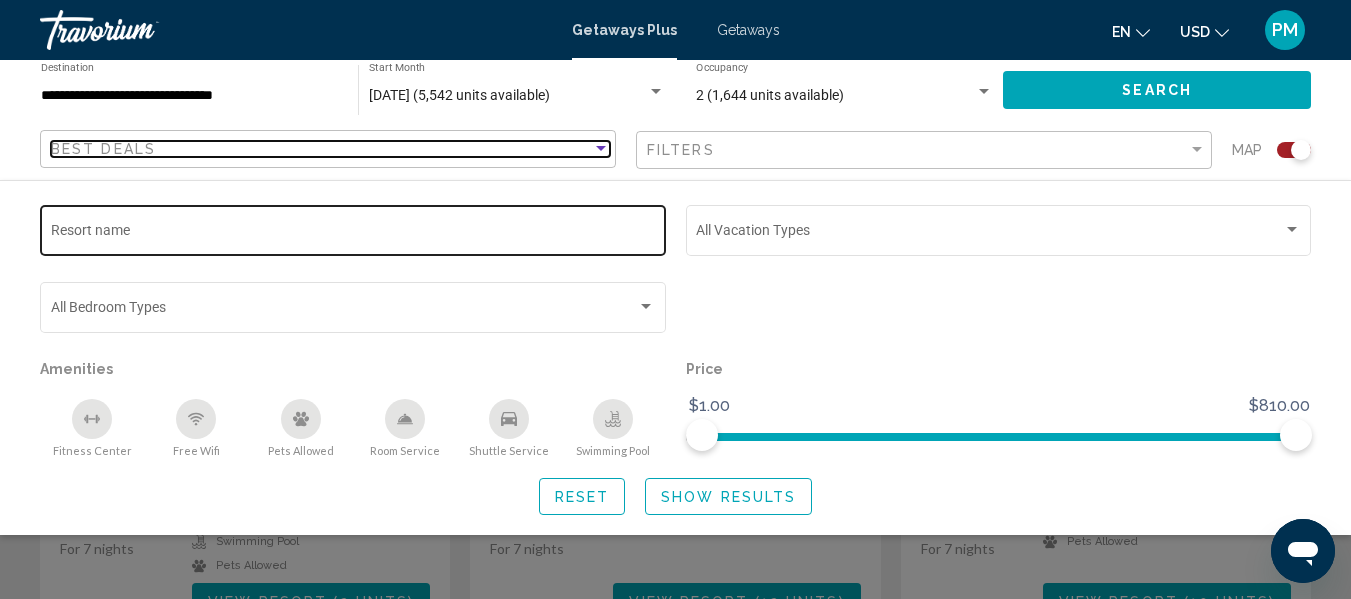 scroll, scrollTop: 1764, scrollLeft: 0, axis: vertical 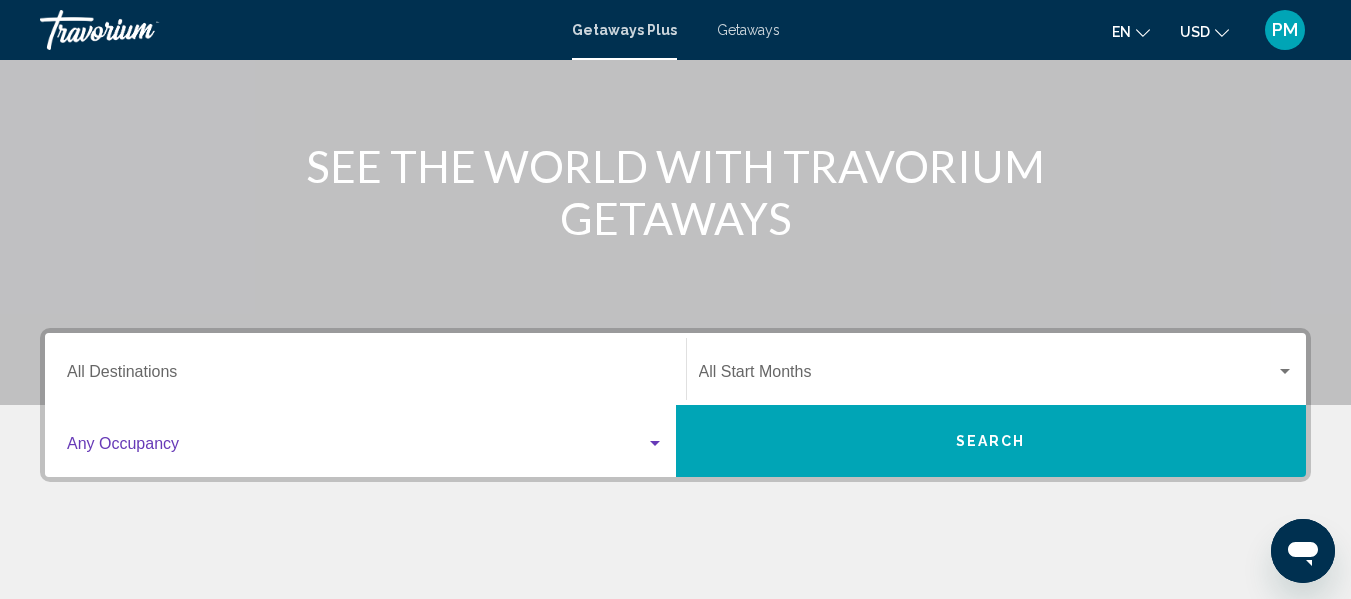 click at bounding box center [655, 444] 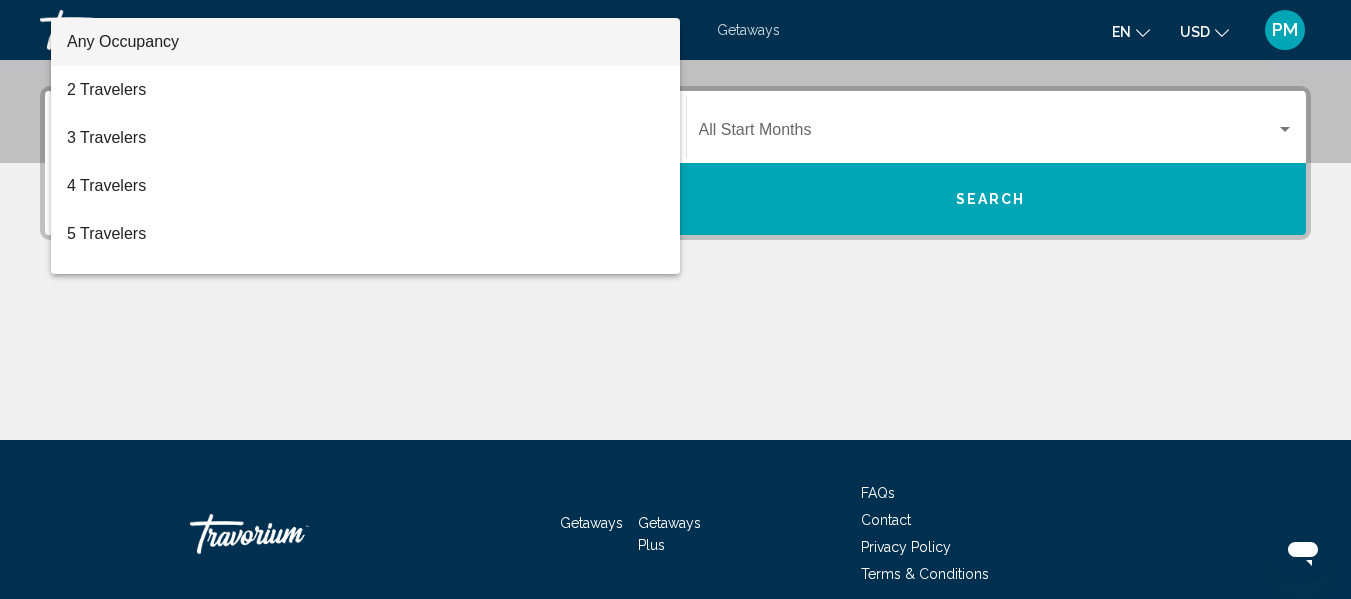 scroll, scrollTop: 458, scrollLeft: 0, axis: vertical 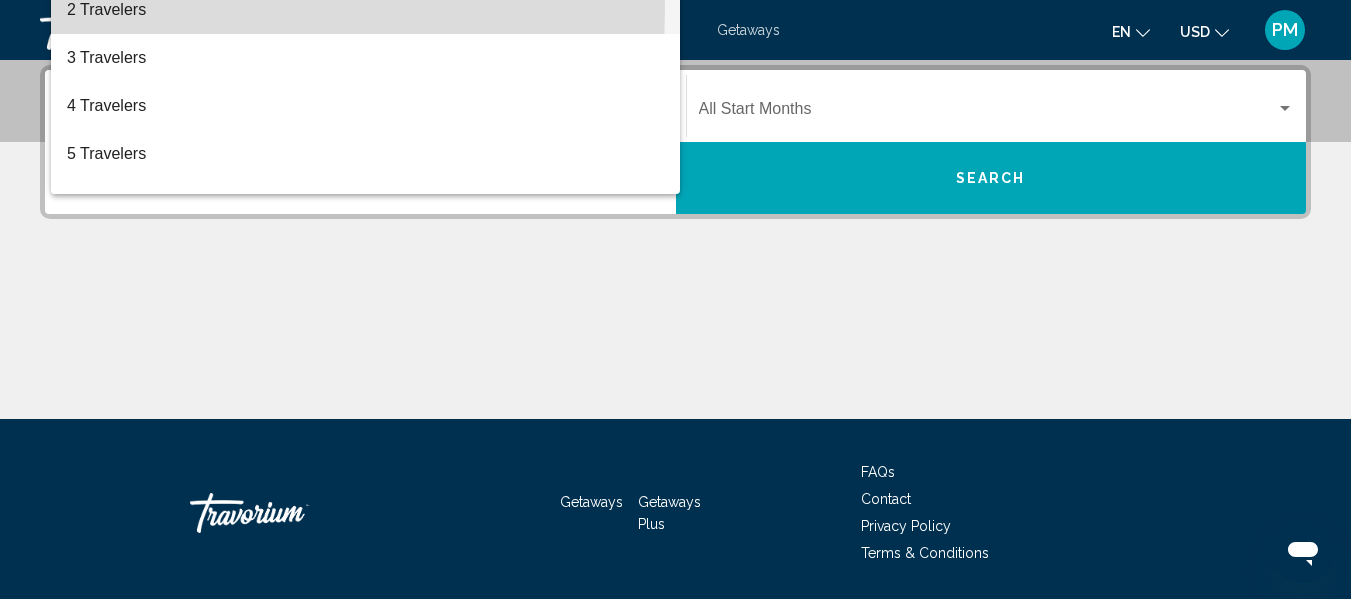 click on "2 Travelers" at bounding box center [365, 10] 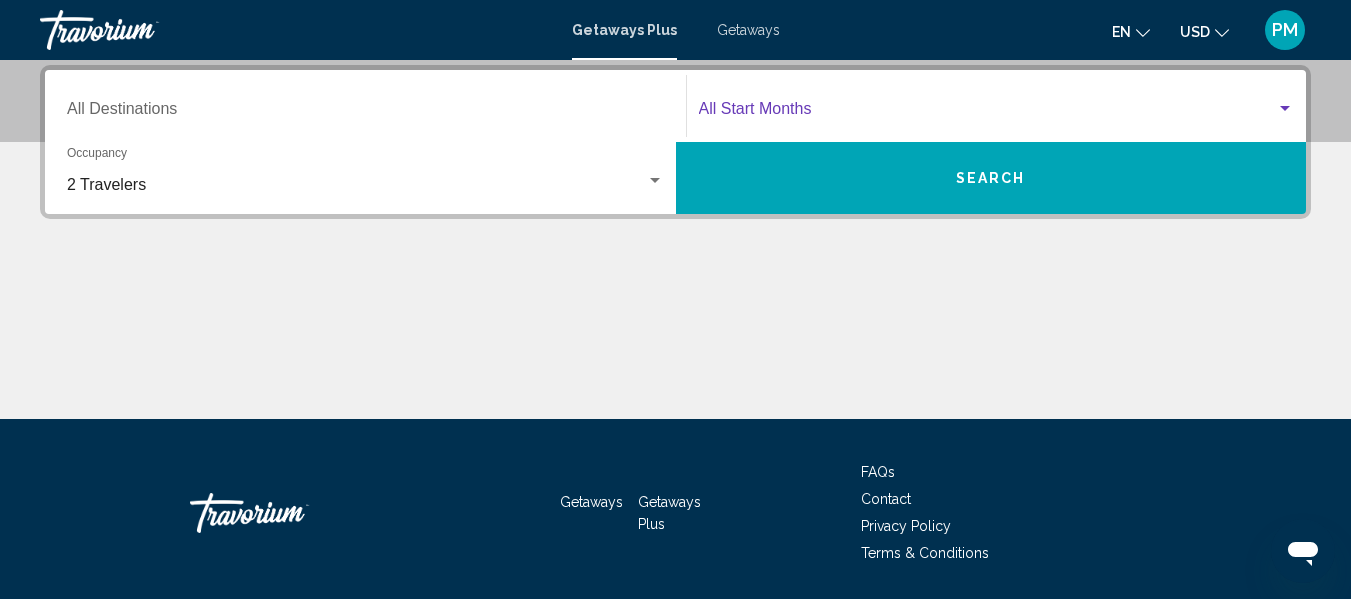 click at bounding box center [1285, 108] 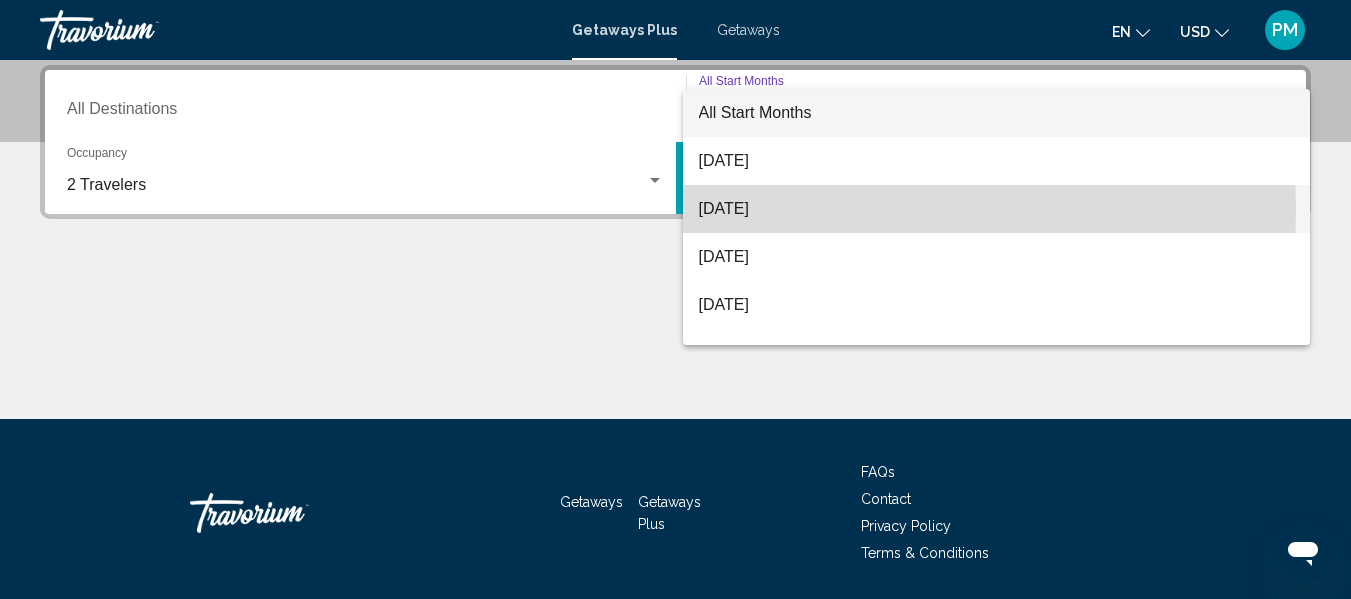 click on "[DATE]" at bounding box center [997, 209] 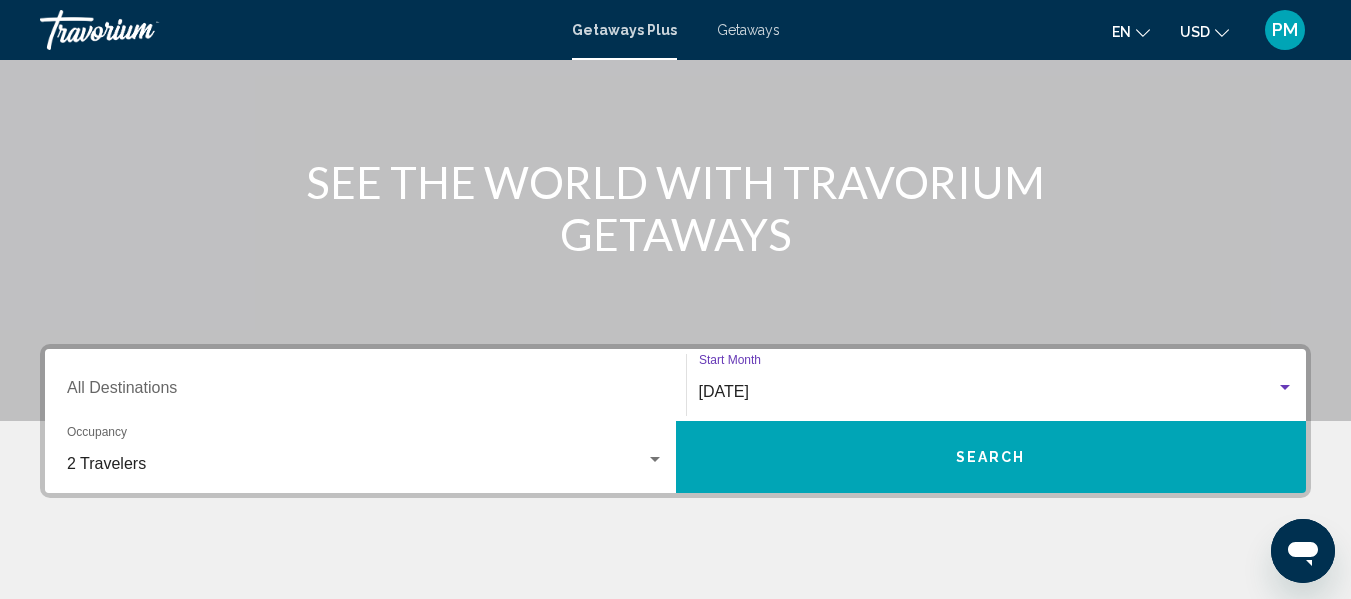 scroll, scrollTop: 177, scrollLeft: 0, axis: vertical 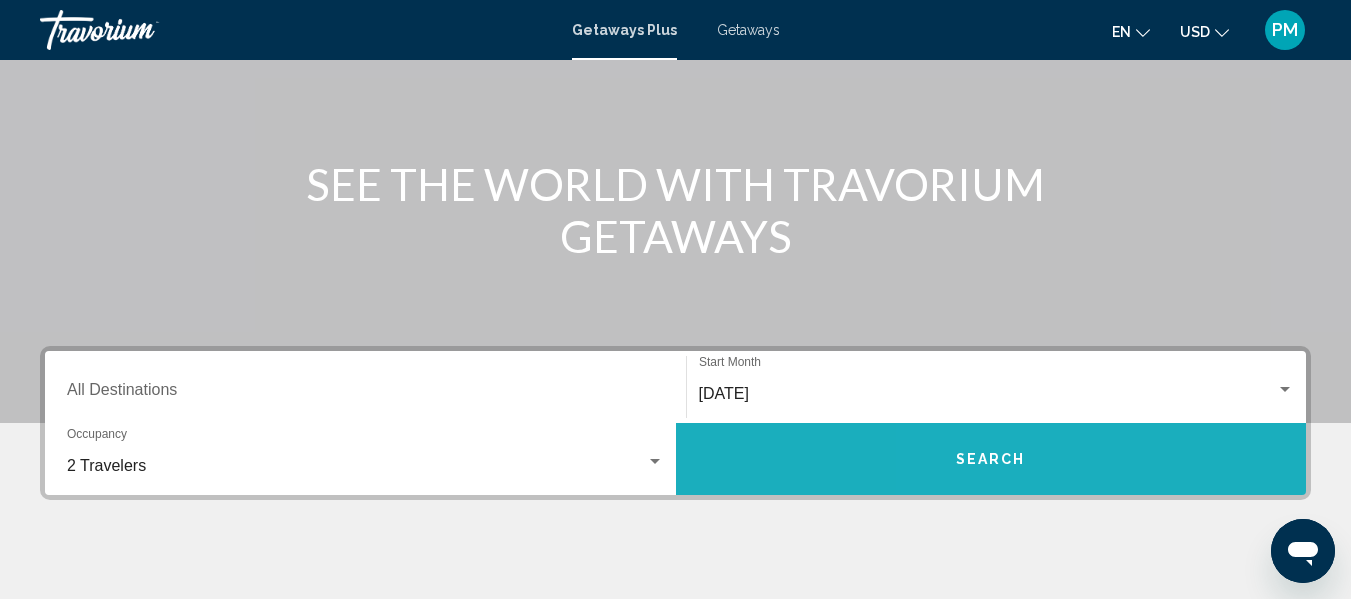 click on "Search" at bounding box center [991, 458] 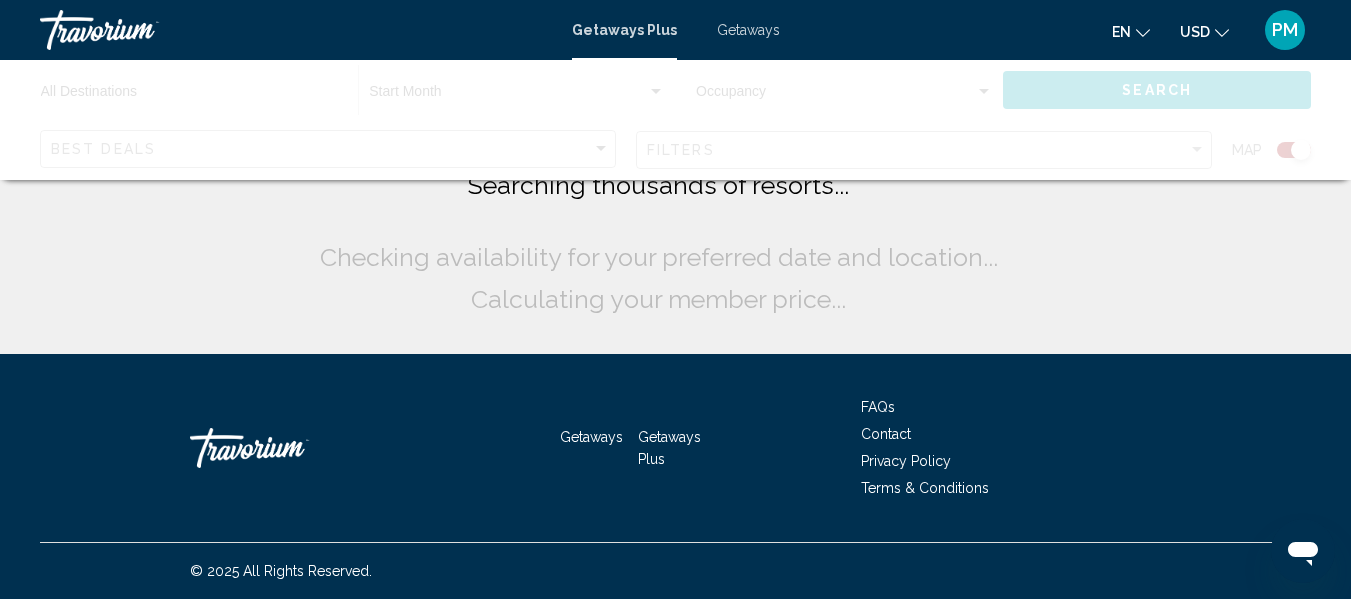 scroll, scrollTop: 0, scrollLeft: 0, axis: both 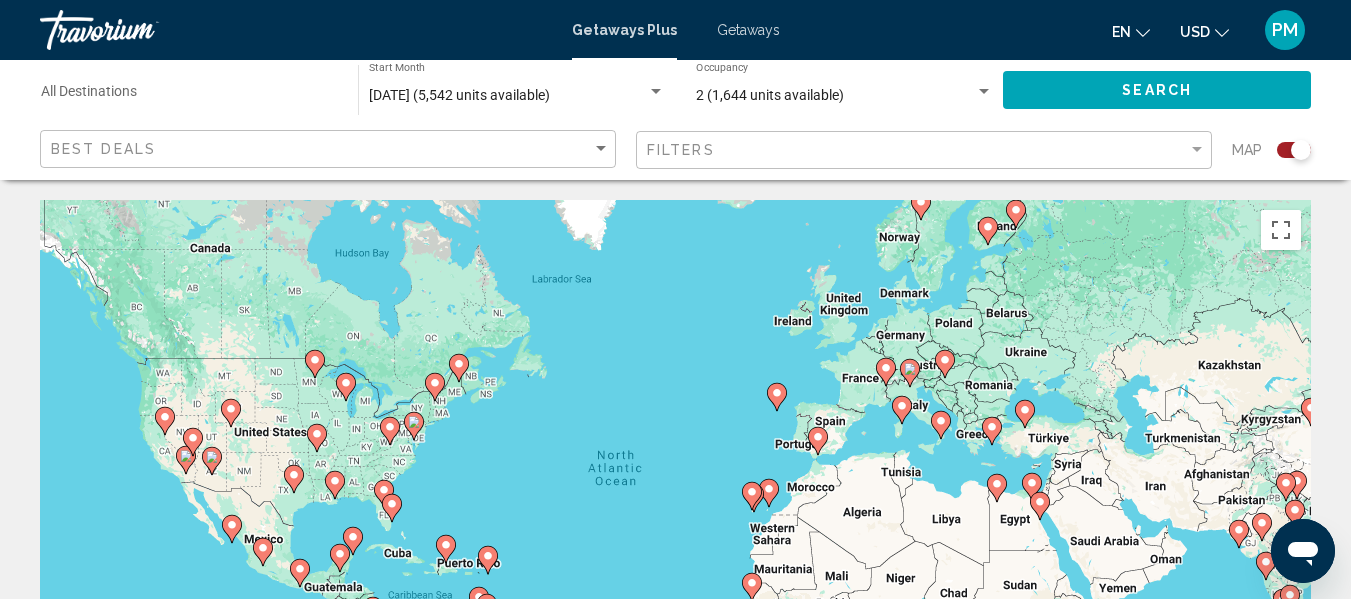 click 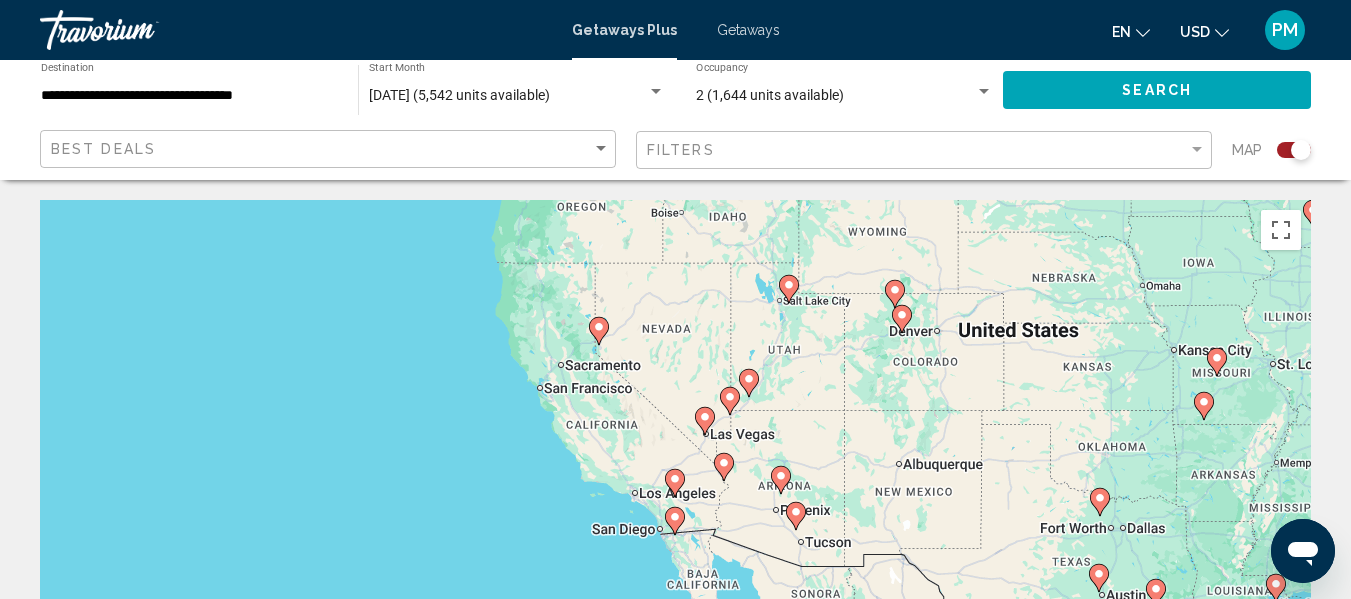 click 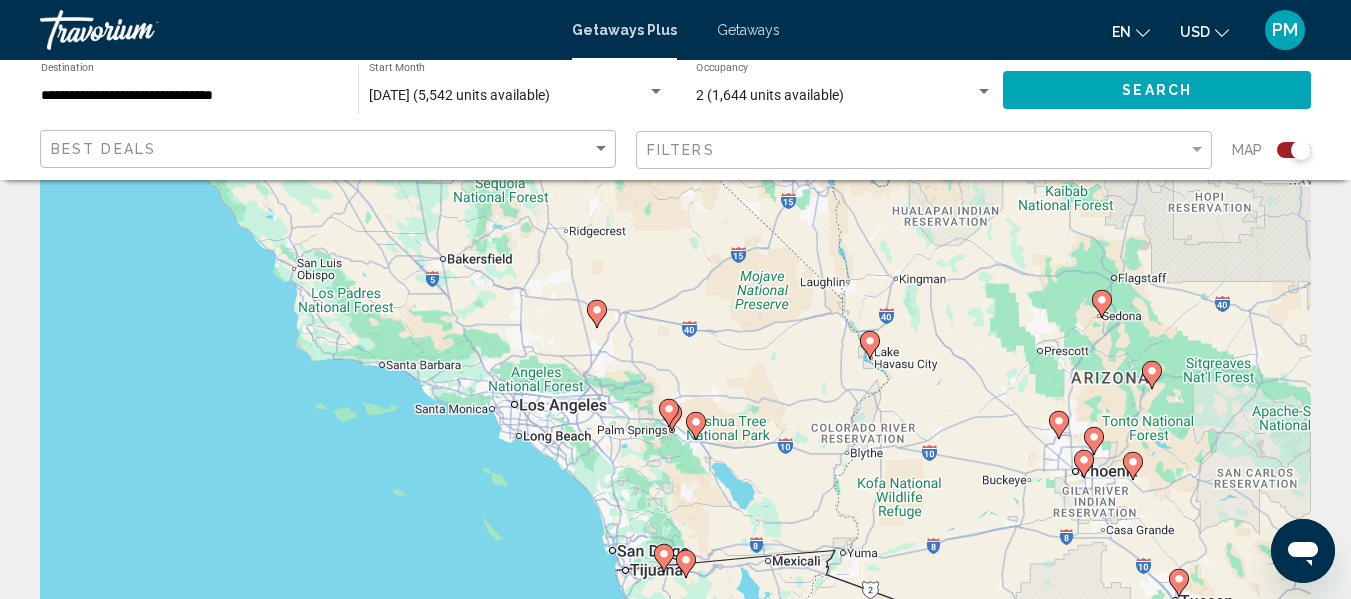 scroll, scrollTop: 66, scrollLeft: 0, axis: vertical 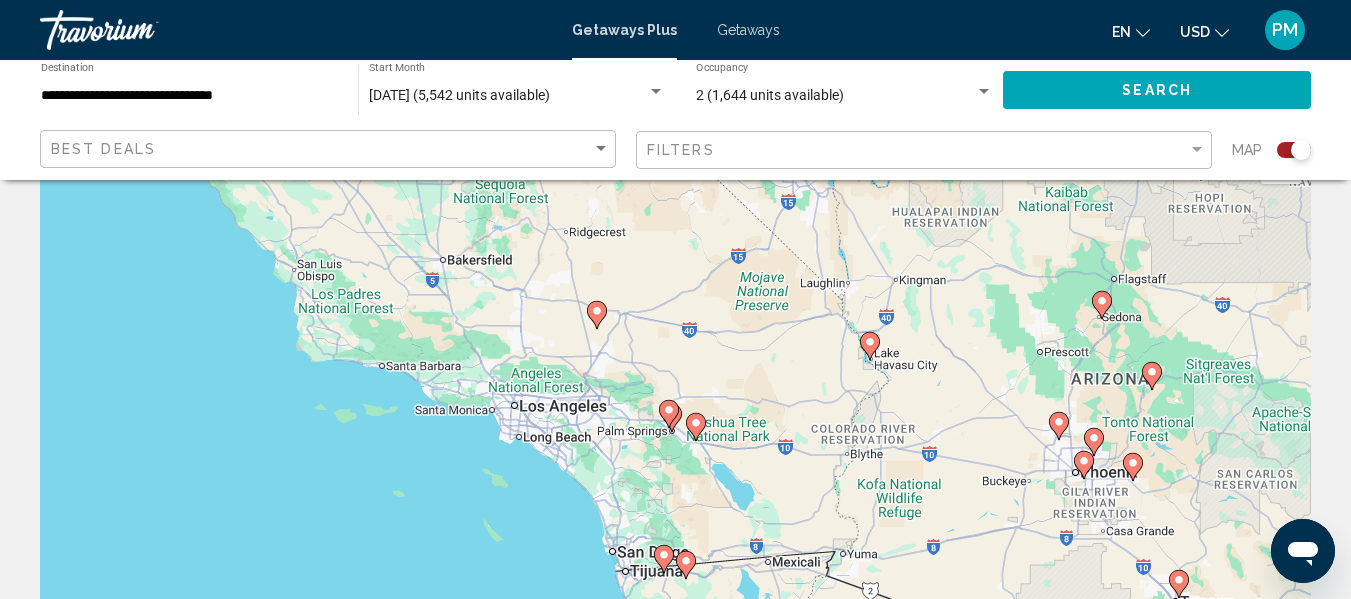 click on "To navigate, press the arrow keys. To activate drag with keyboard, press Alt + Enter. Once in keyboard drag state, use the arrow keys to move the marker. To complete the drag, press the Enter key. To cancel, press Escape." at bounding box center (675, 434) 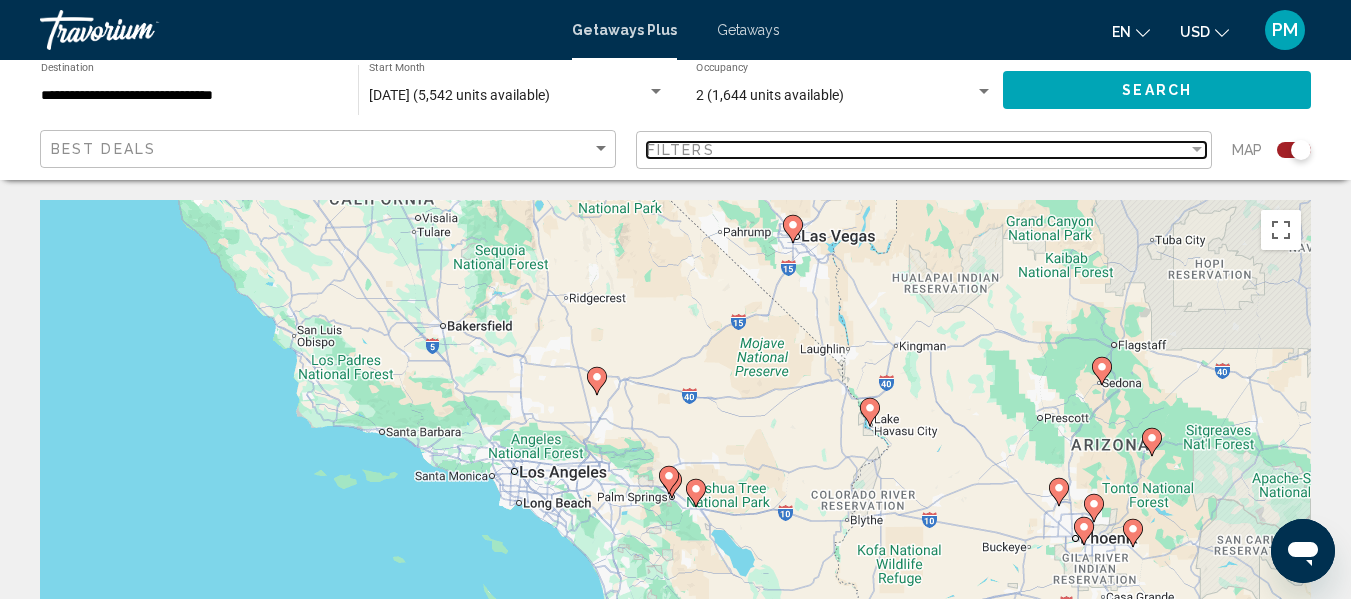 click on "Filters" at bounding box center [917, 150] 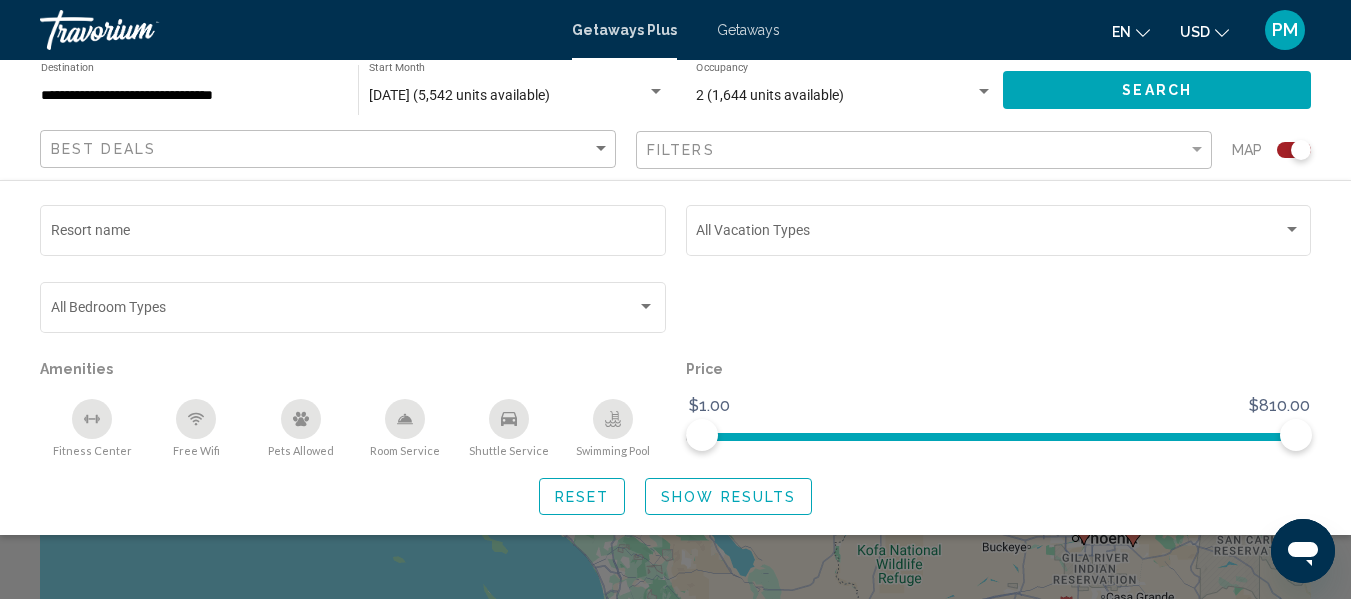 click on "Show Results" 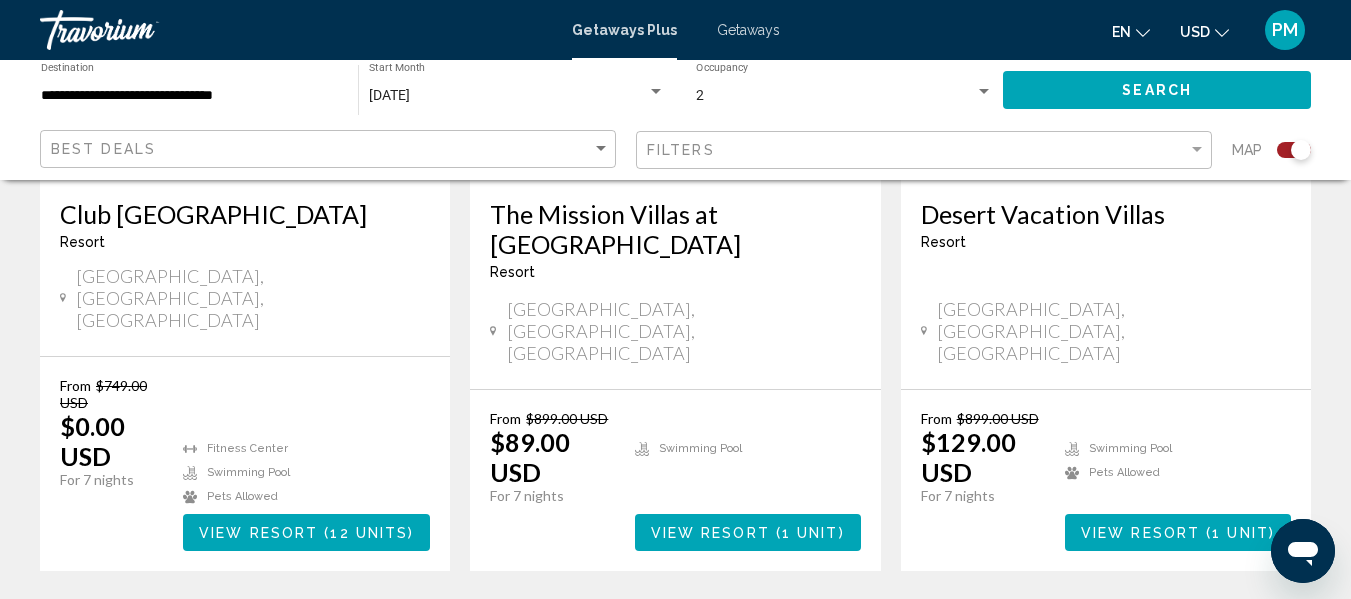 scroll, scrollTop: 1032, scrollLeft: 0, axis: vertical 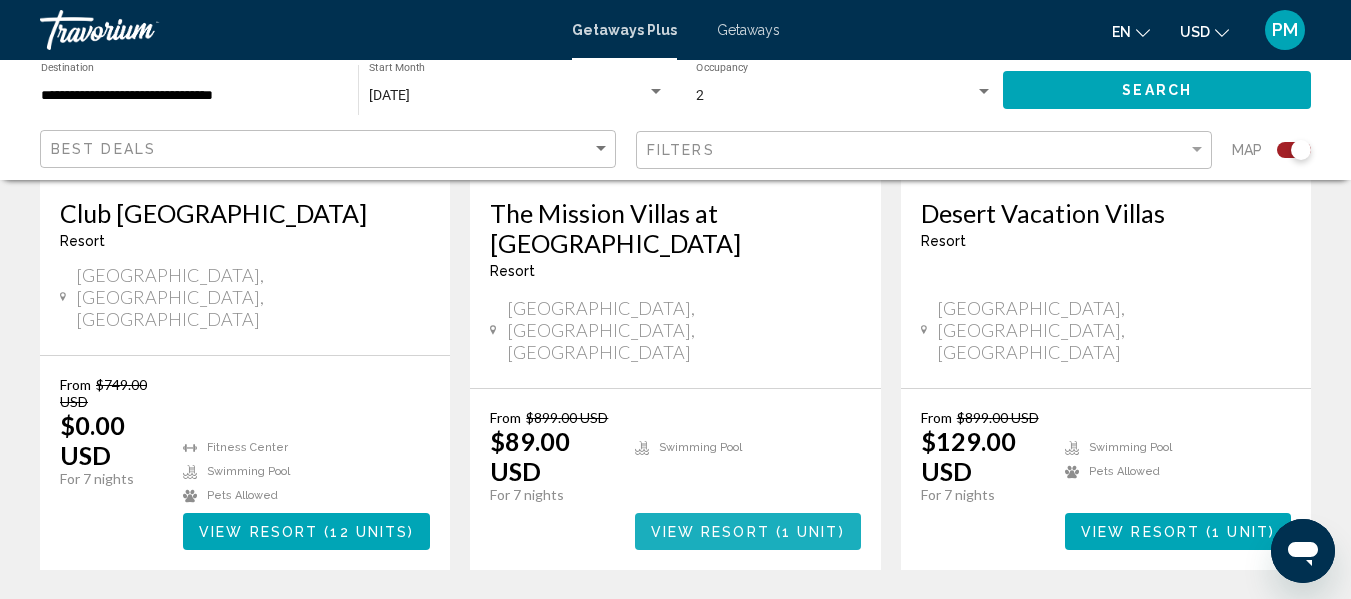 click on "View Resort" at bounding box center (710, 532) 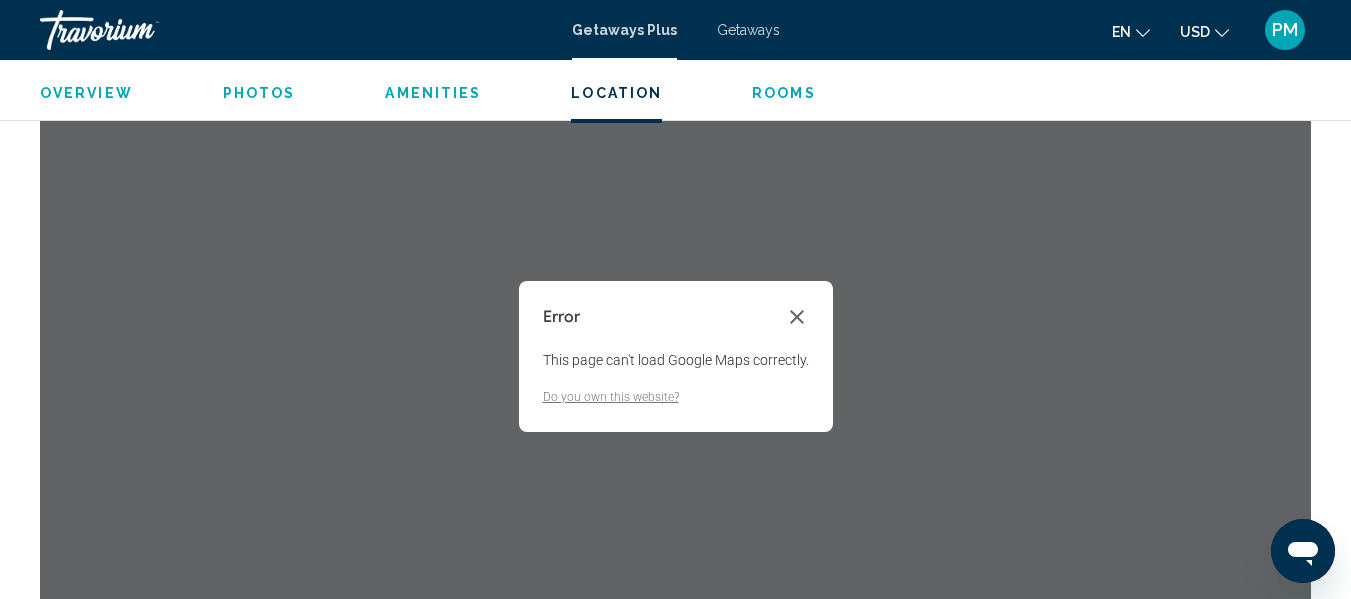 scroll, scrollTop: 3261, scrollLeft: 0, axis: vertical 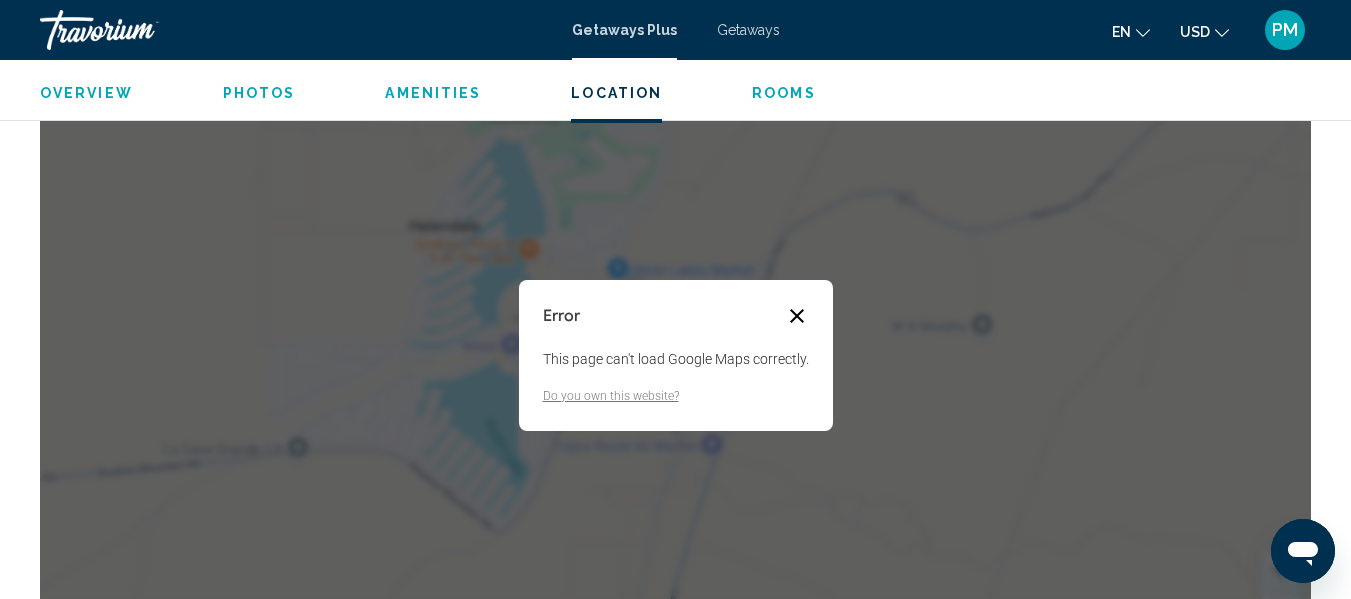 click at bounding box center (797, 316) 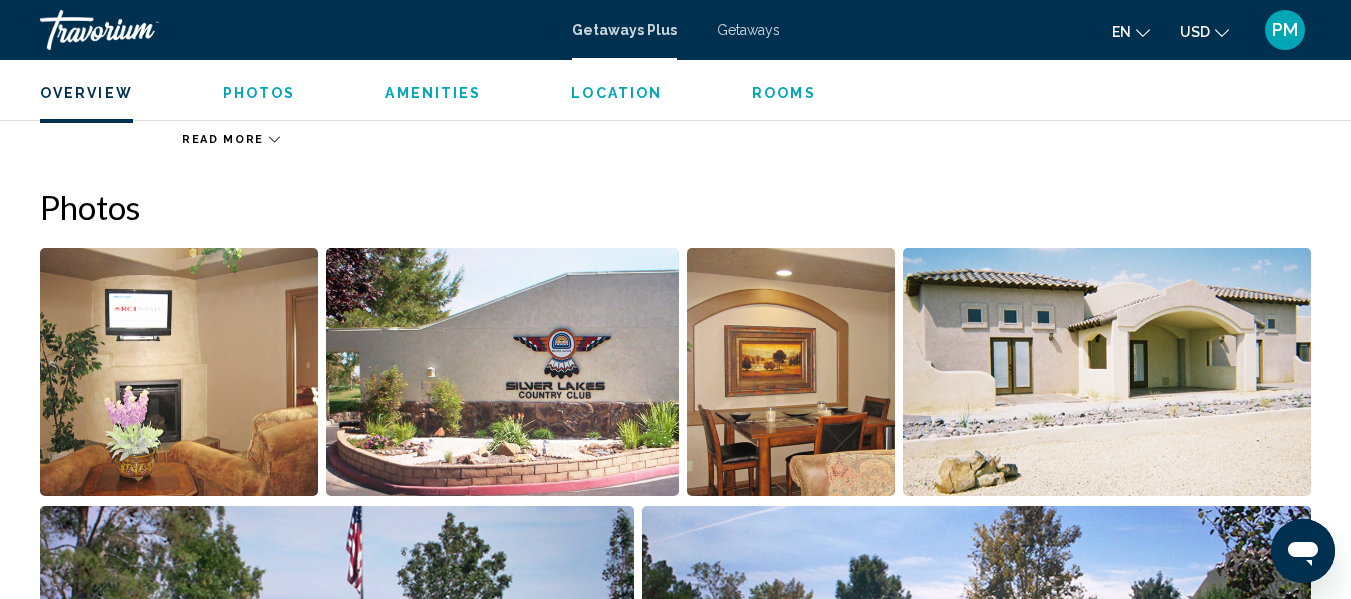 scroll, scrollTop: 1197, scrollLeft: 0, axis: vertical 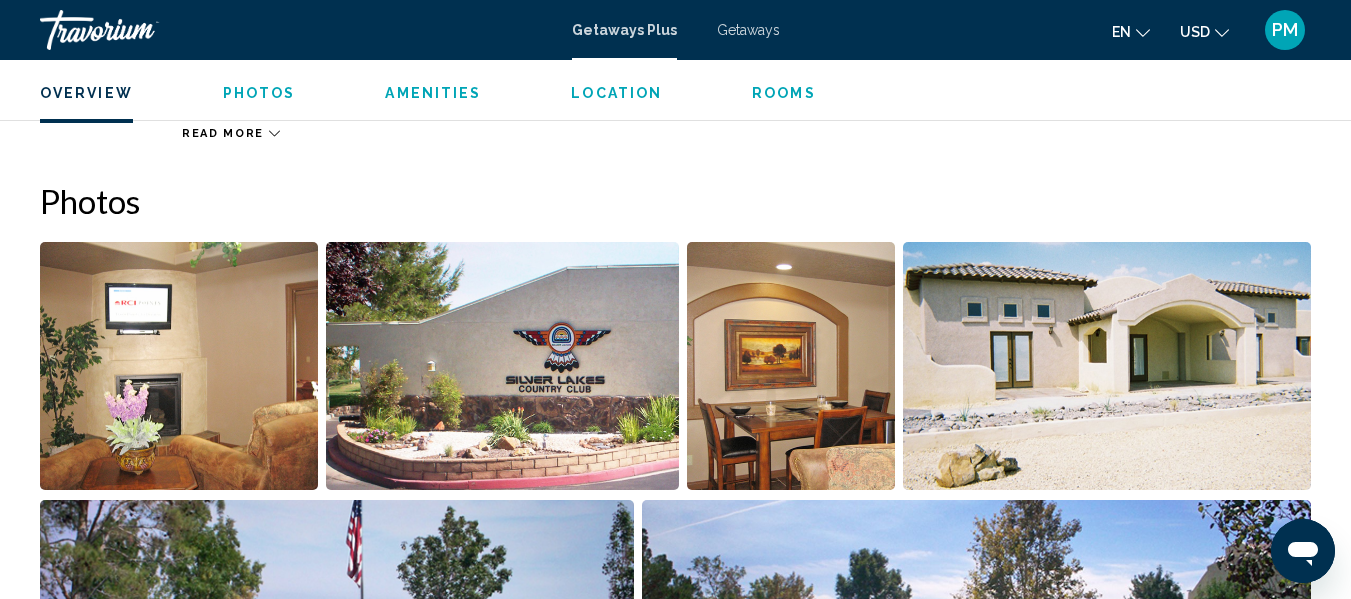 click at bounding box center (502, 366) 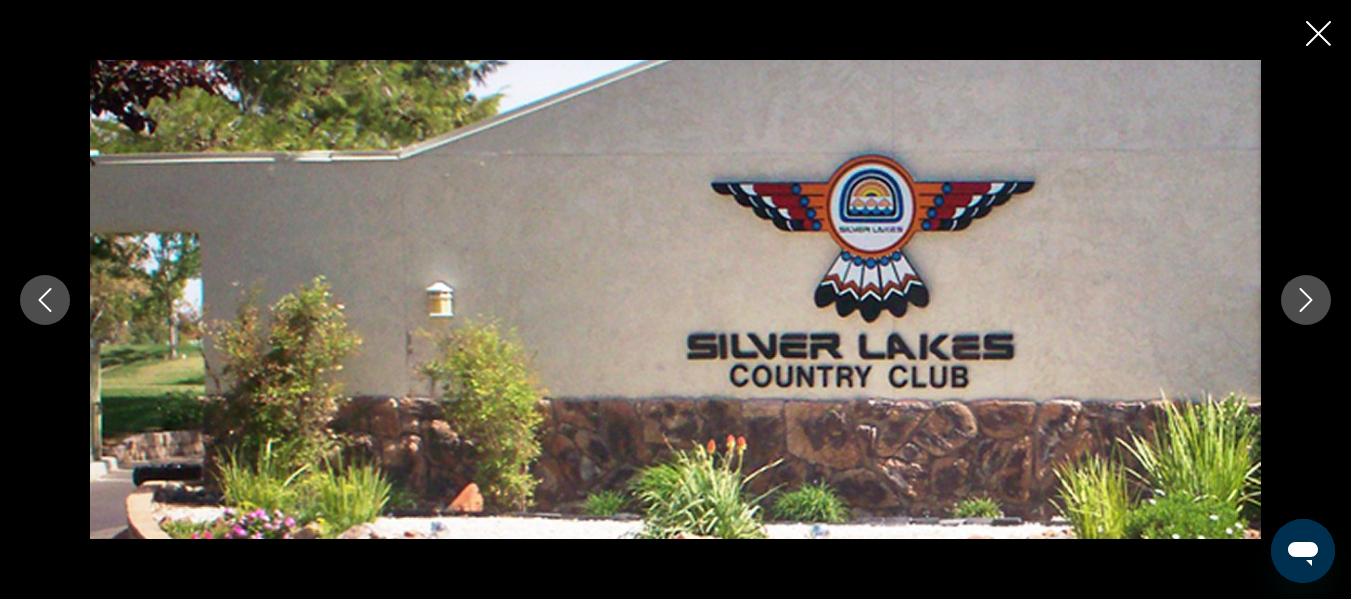 click at bounding box center [675, 299] 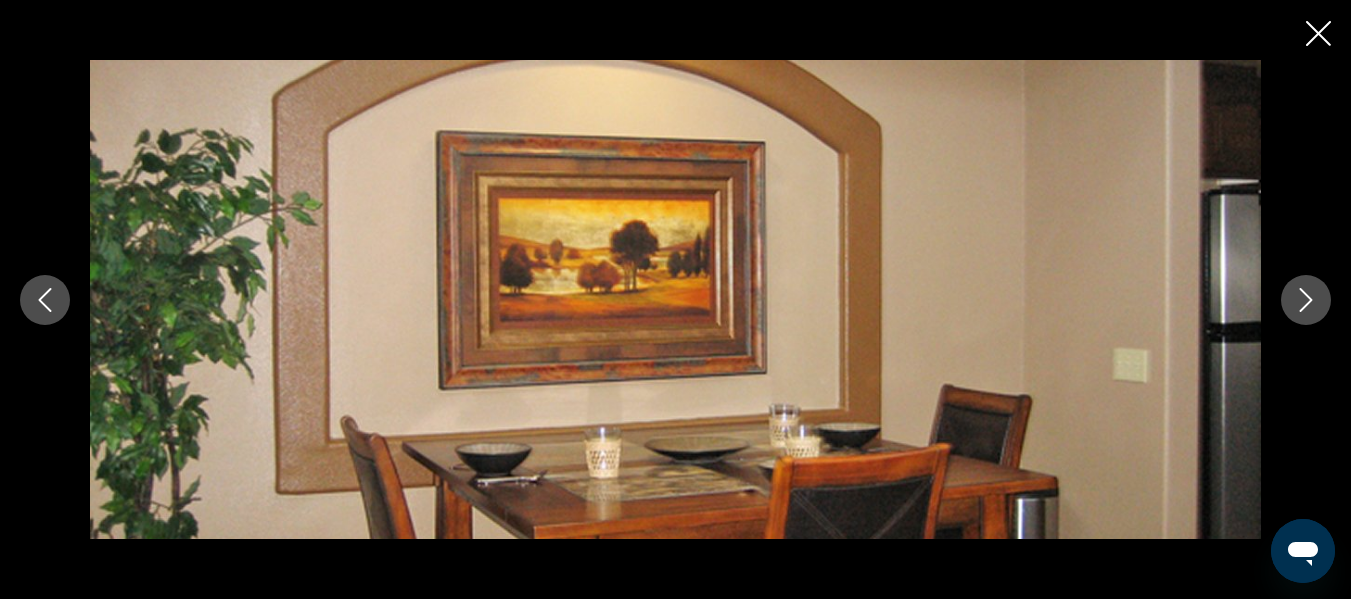 click 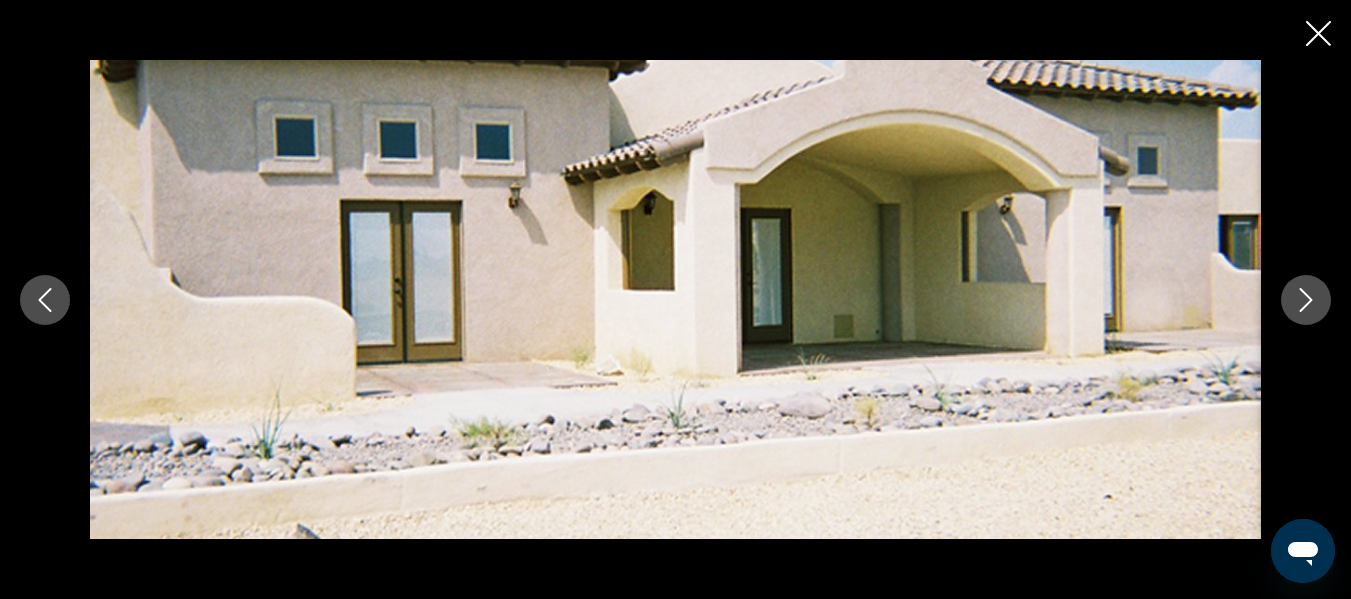 click 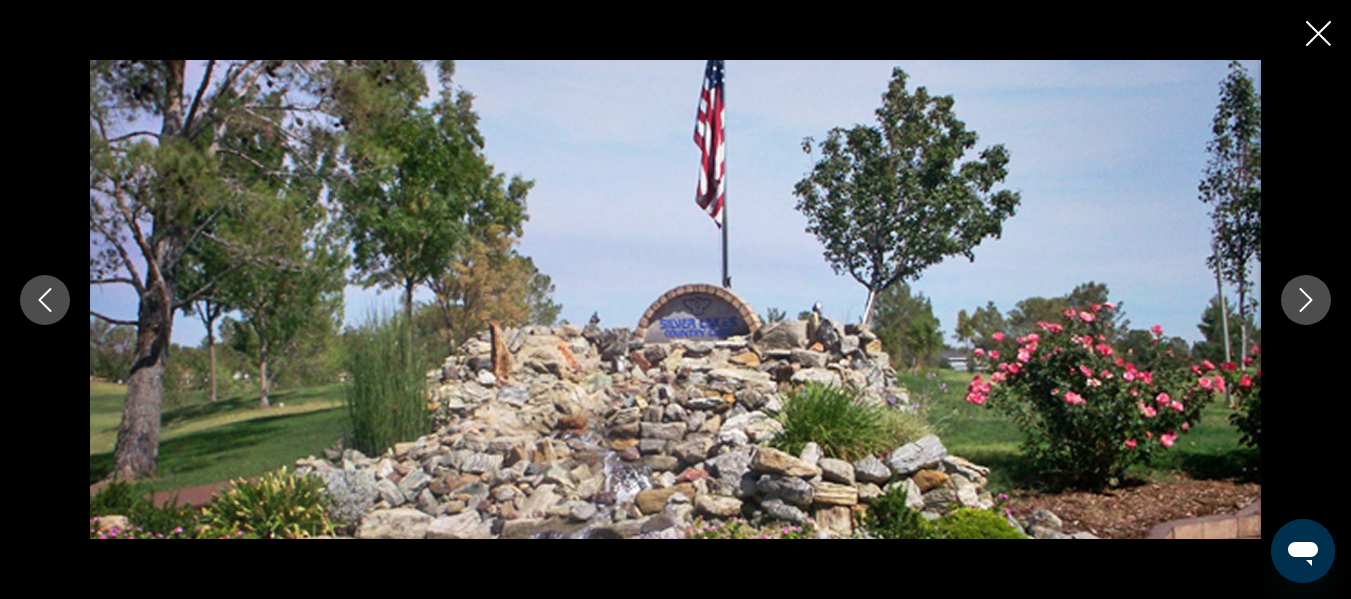 click 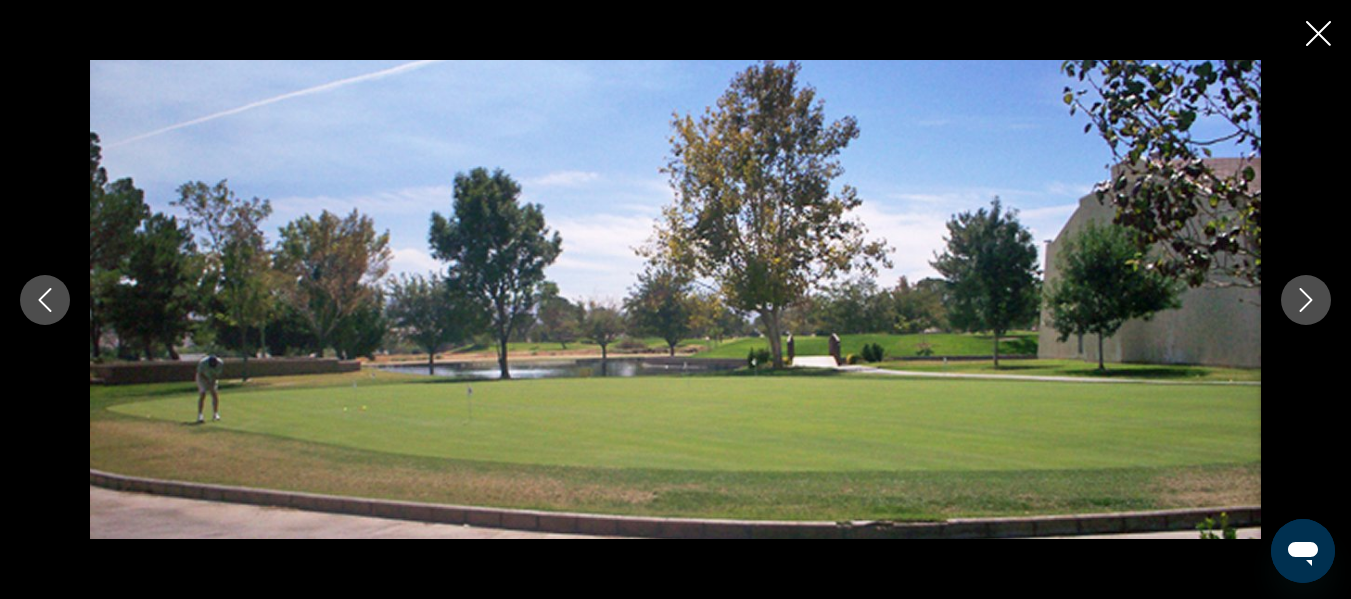 click 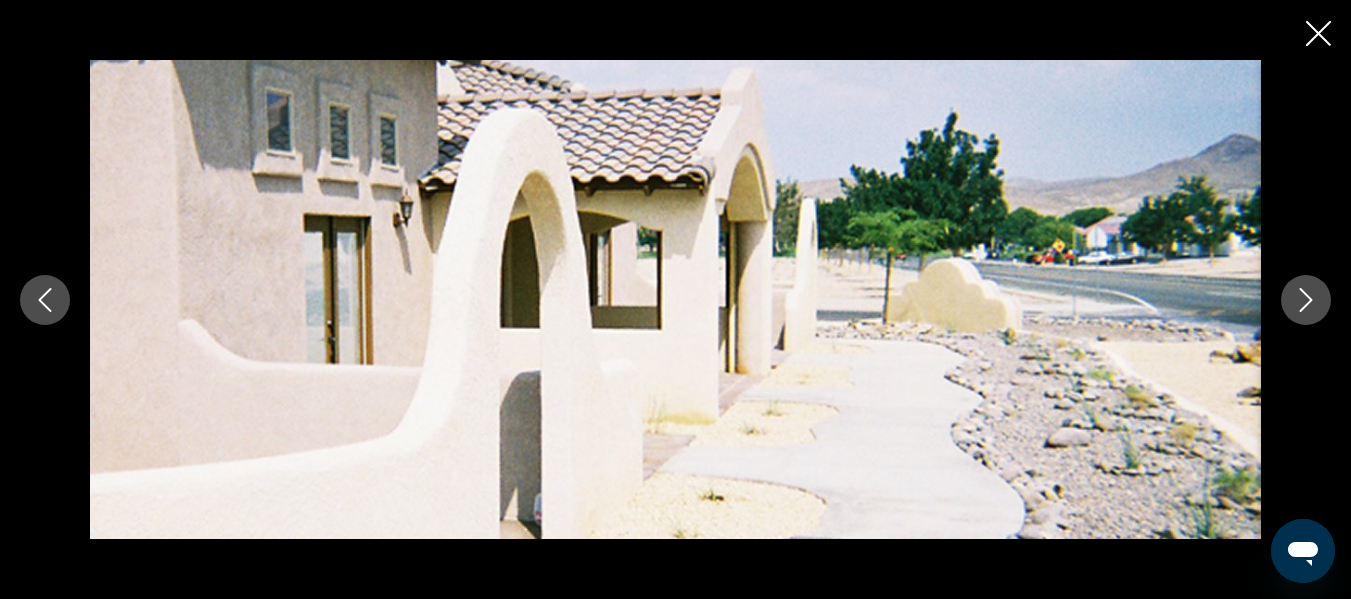 click 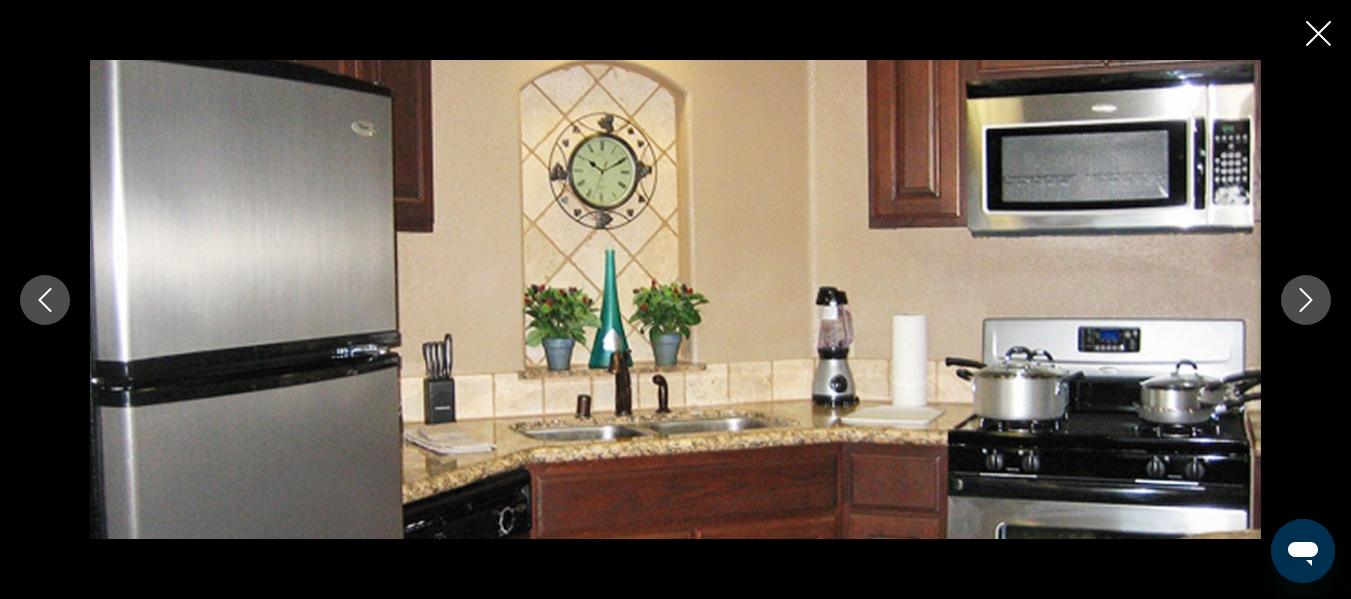 click 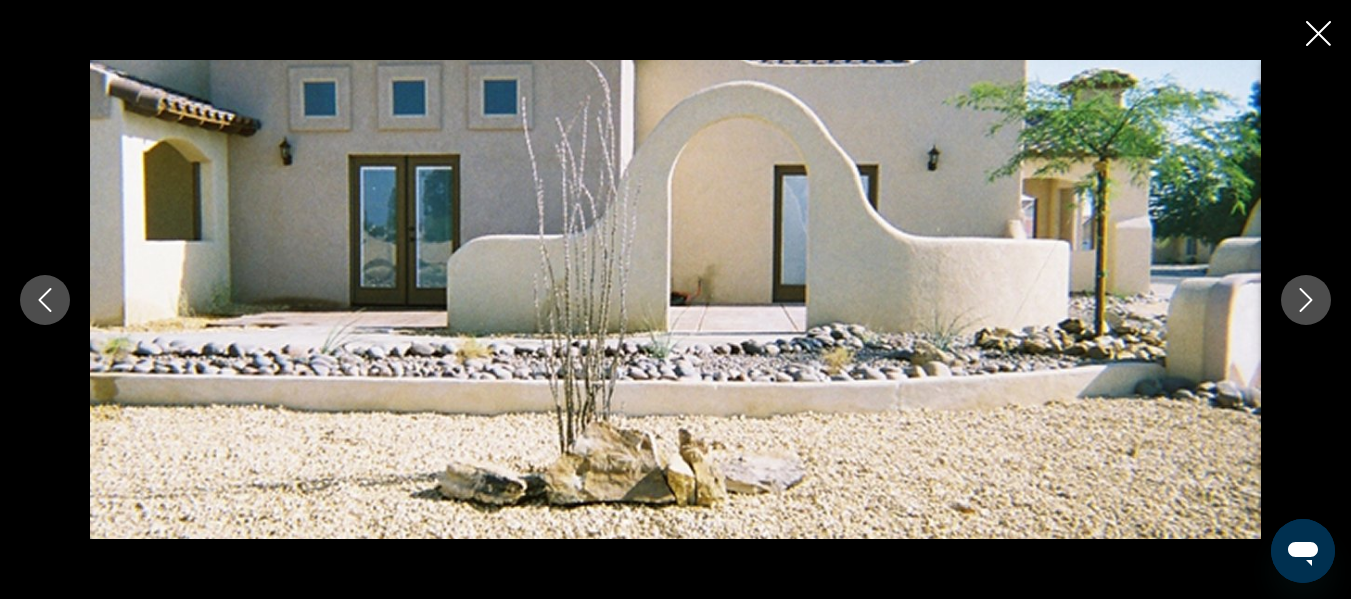 click 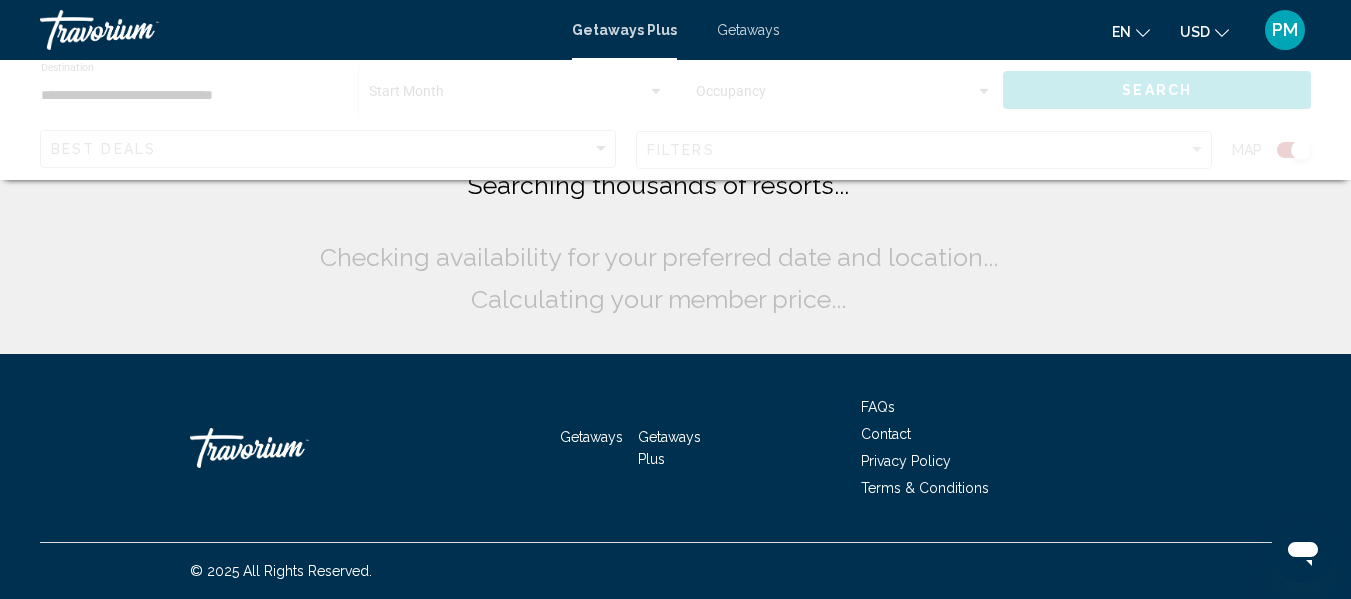 scroll, scrollTop: 0, scrollLeft: 0, axis: both 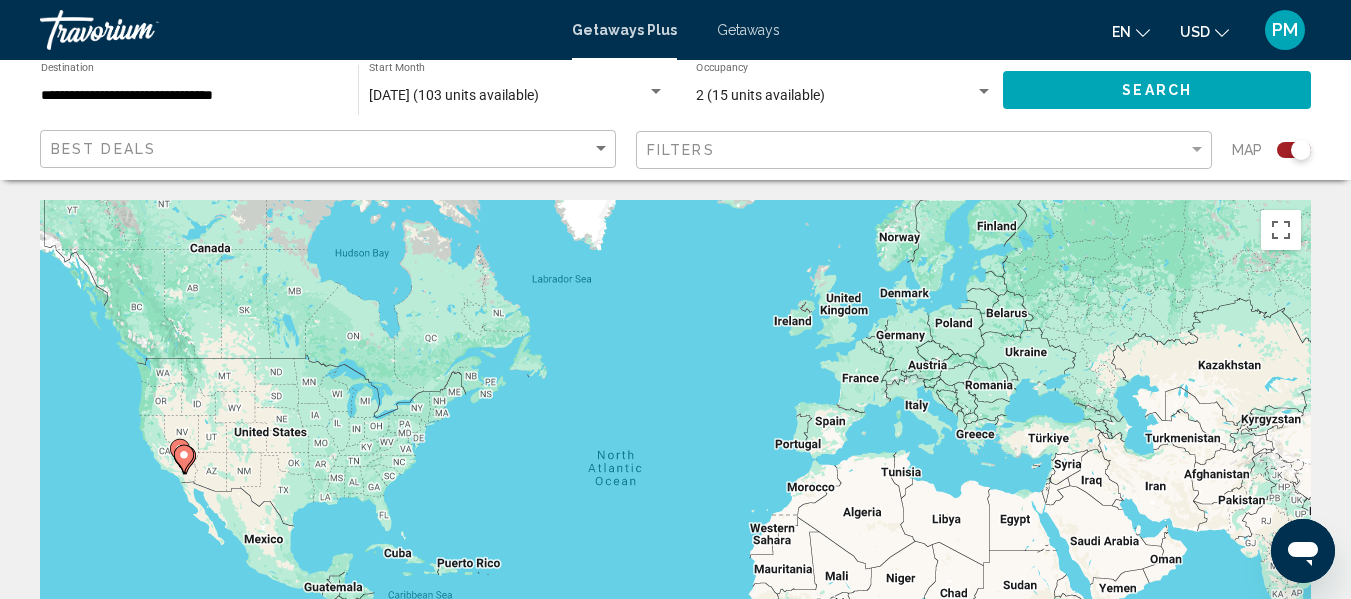 click 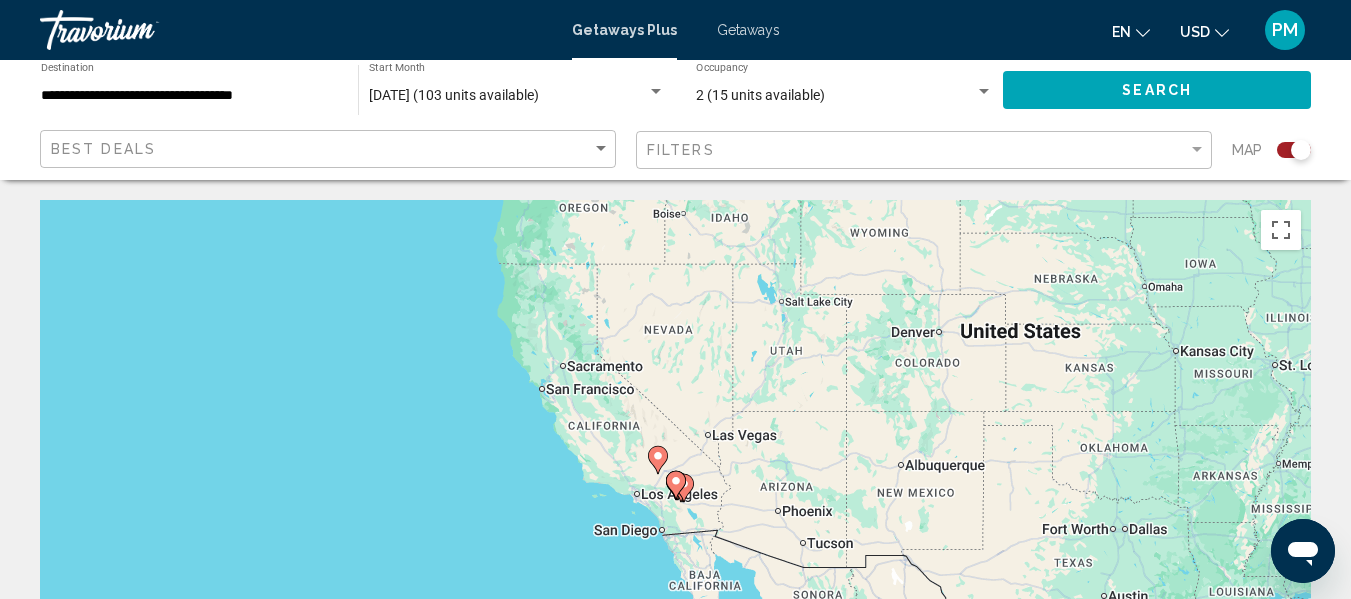 click 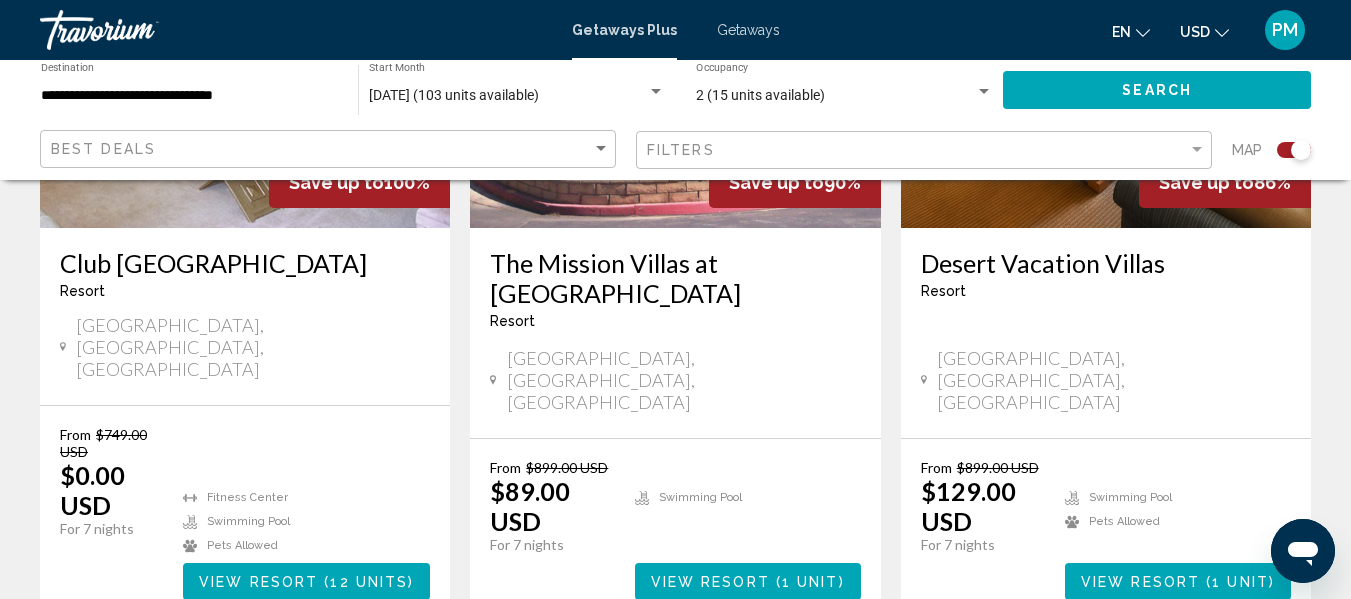 scroll, scrollTop: 1008, scrollLeft: 0, axis: vertical 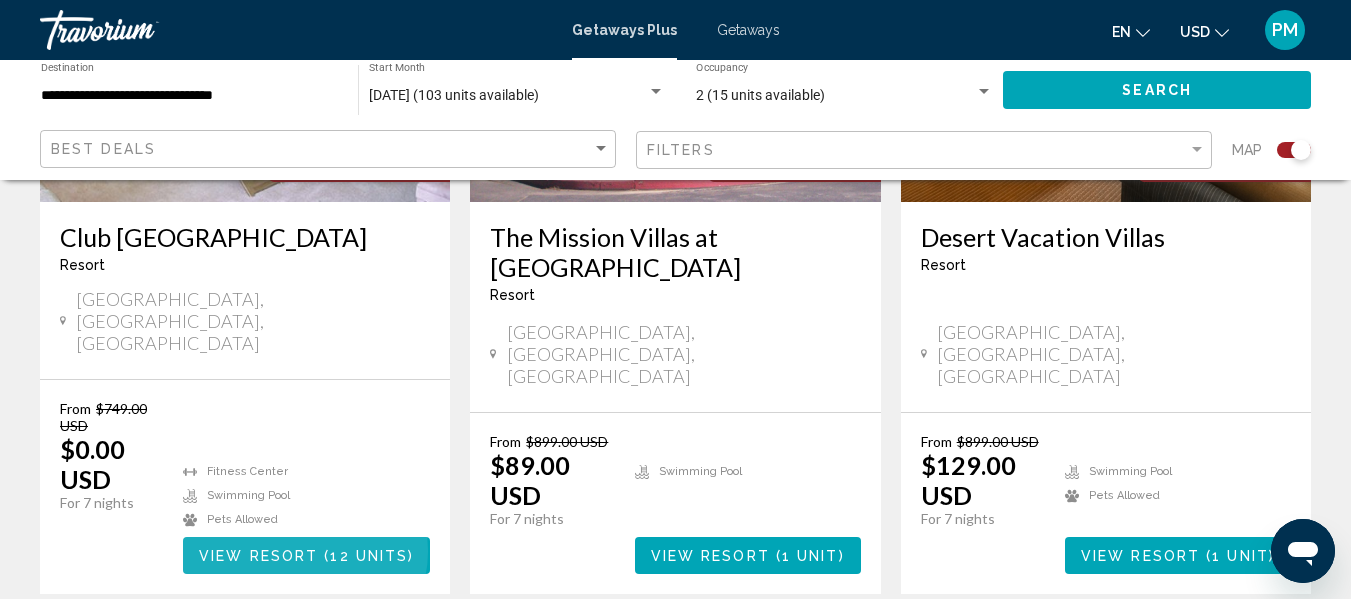 click on "View Resort" at bounding box center [258, 556] 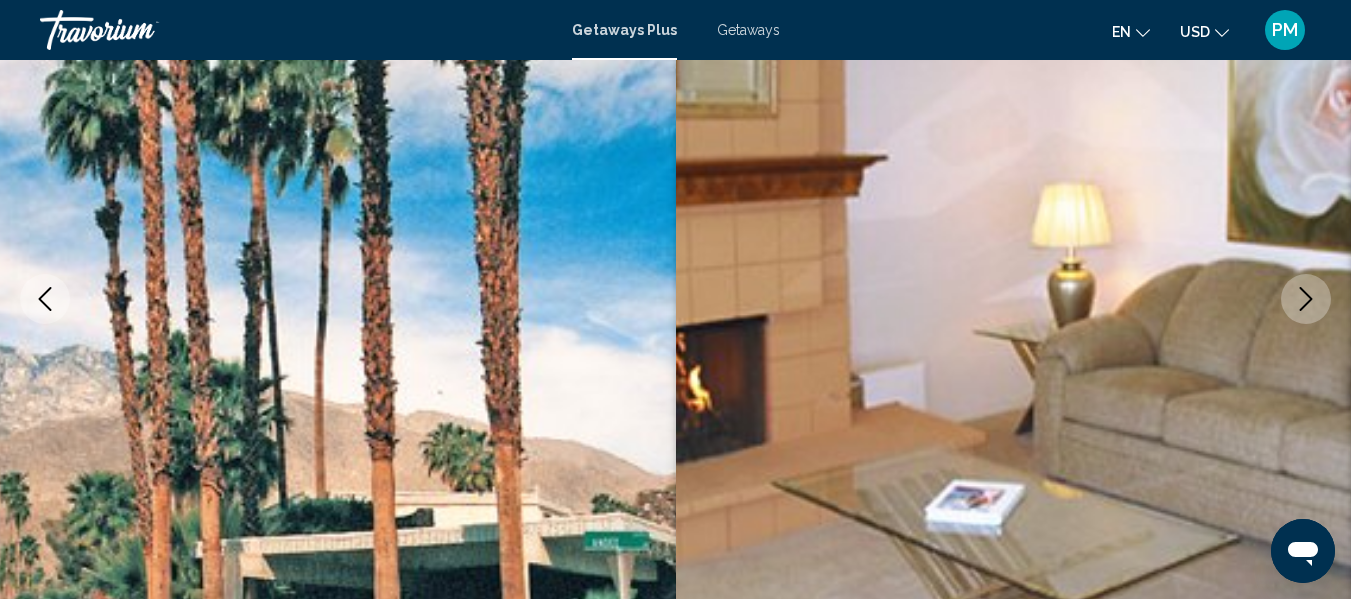 scroll, scrollTop: 2965, scrollLeft: 0, axis: vertical 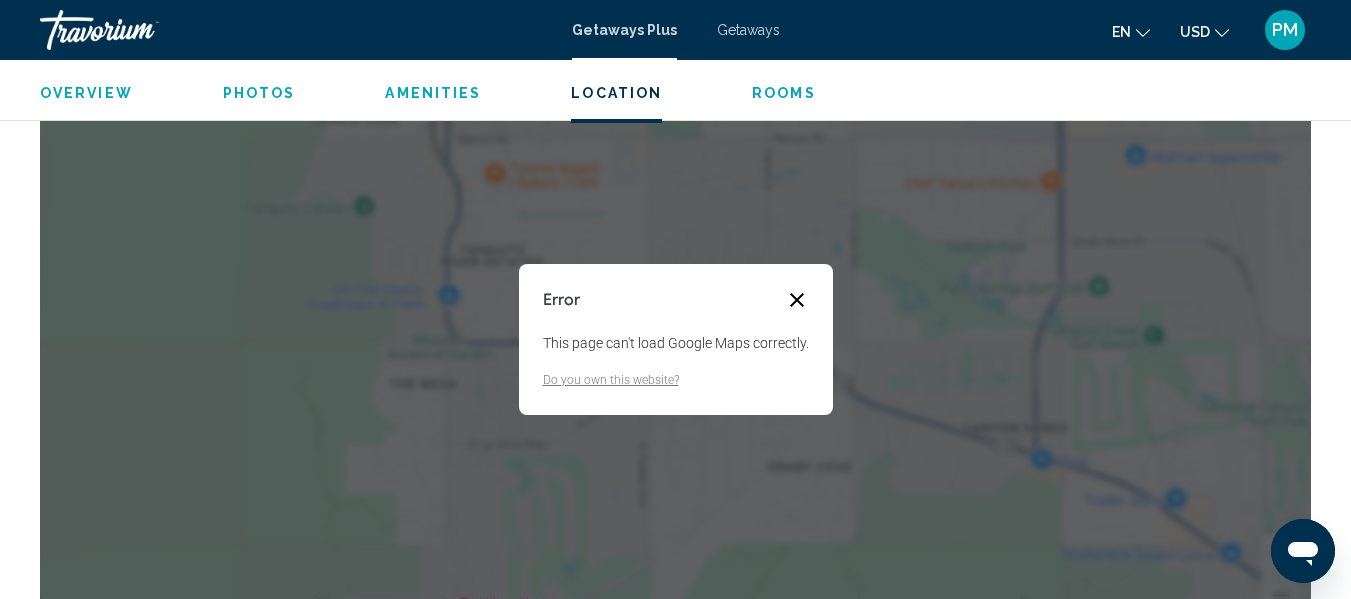 click at bounding box center (797, 300) 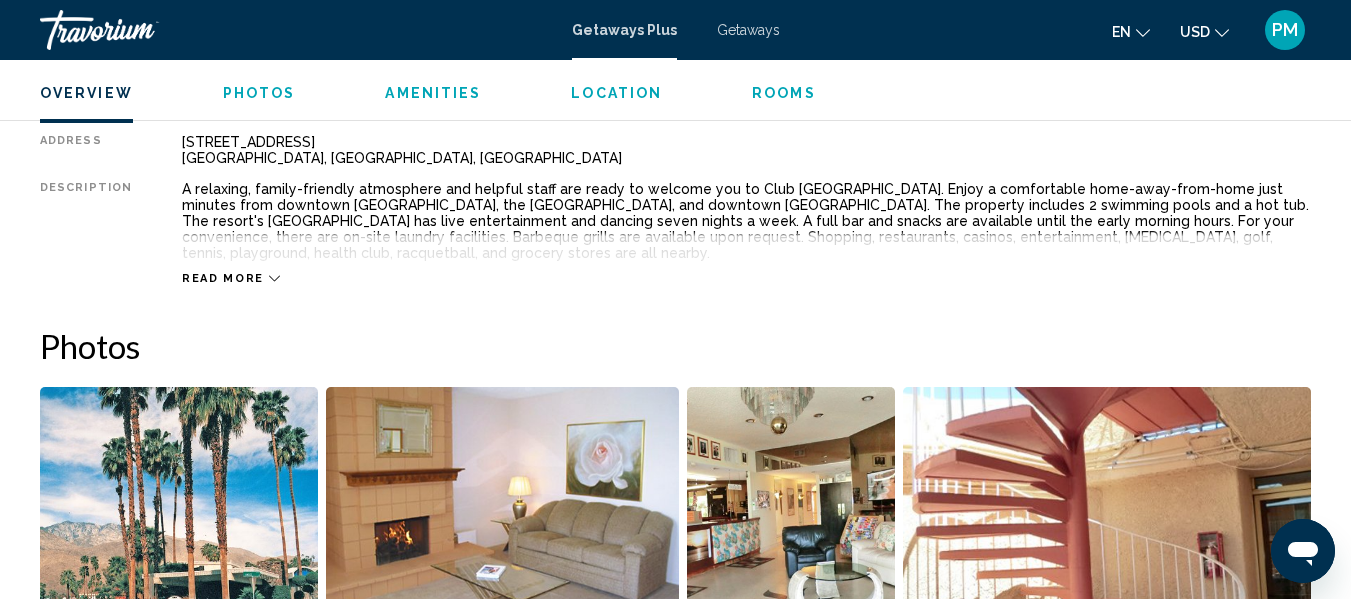 scroll, scrollTop: 1069, scrollLeft: 0, axis: vertical 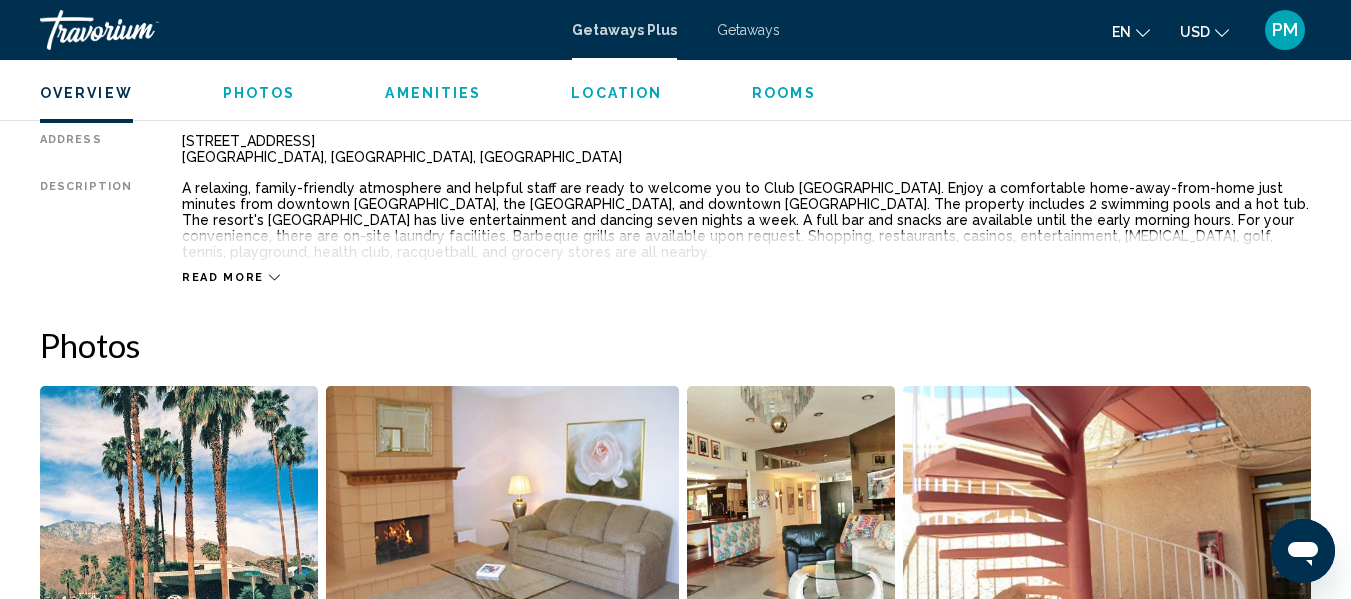 click 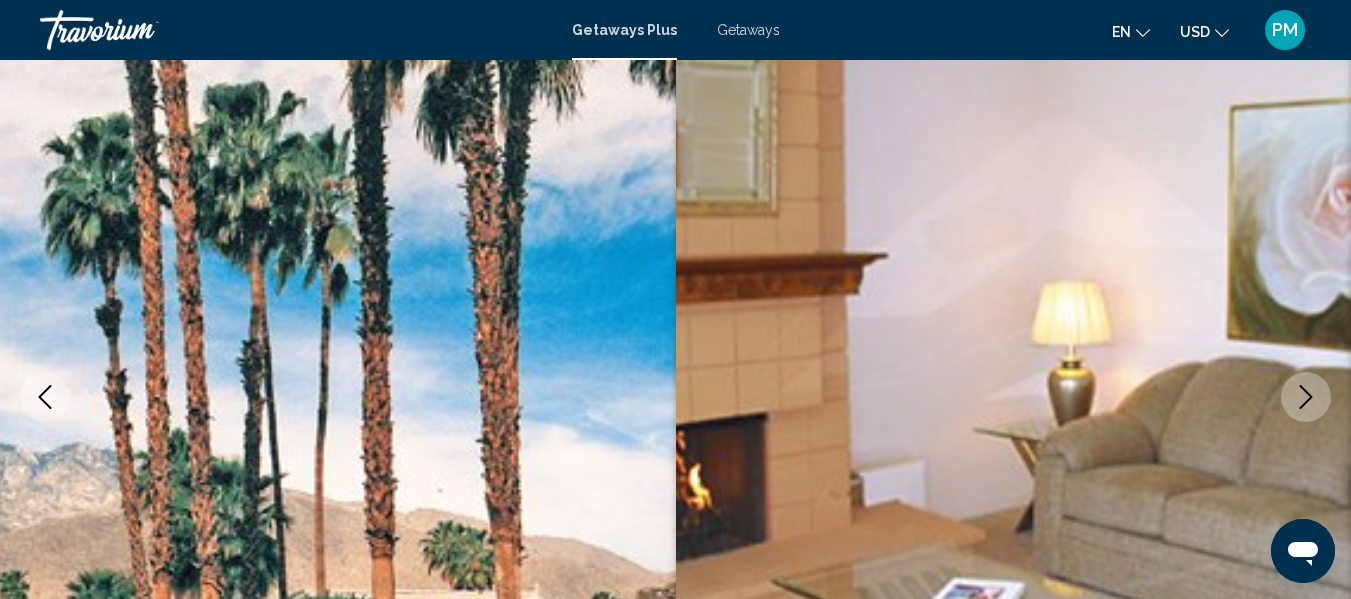 scroll, scrollTop: 122, scrollLeft: 0, axis: vertical 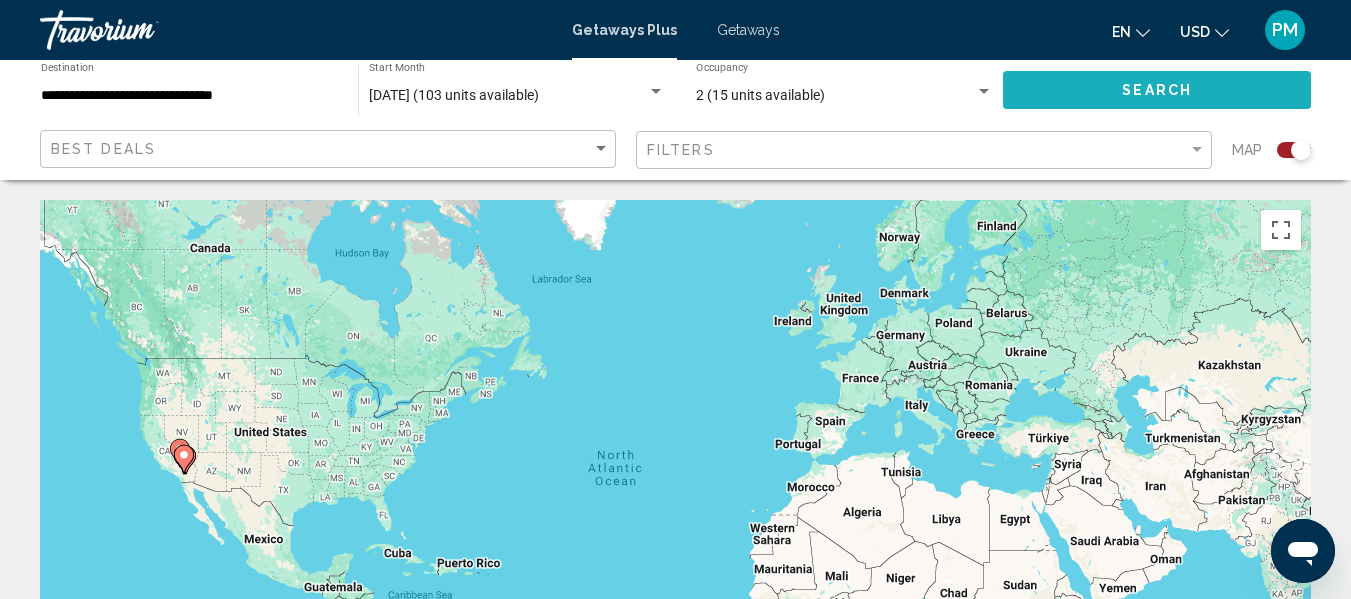click on "Search" 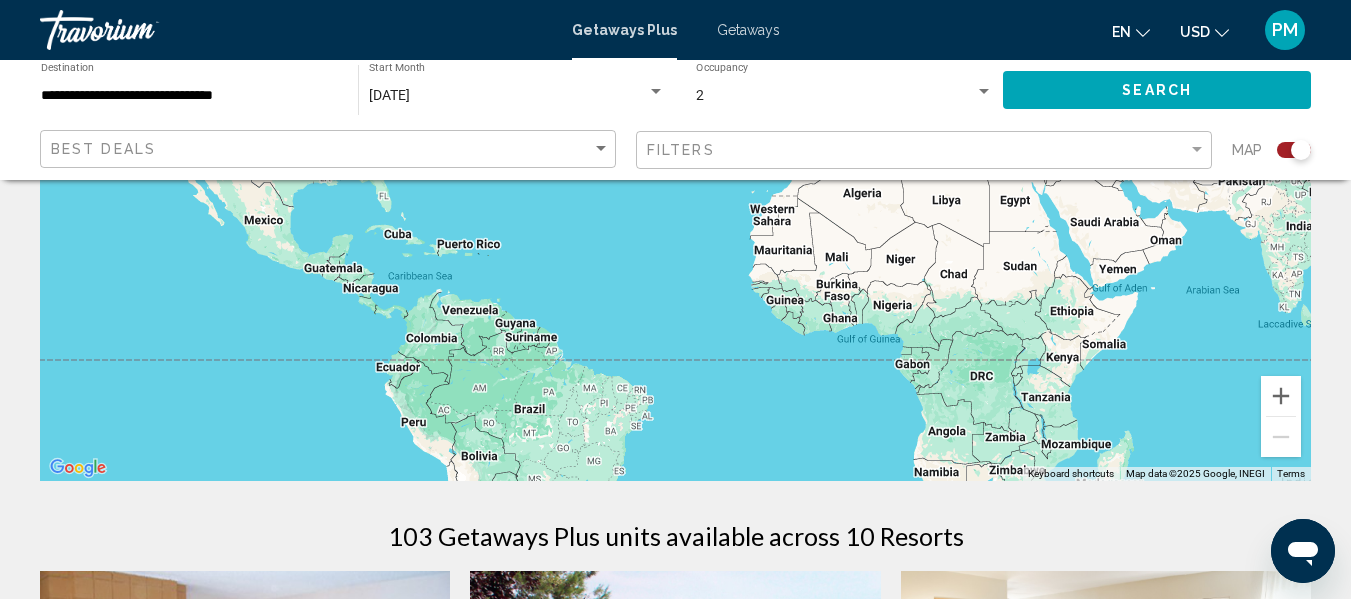 scroll, scrollTop: 0, scrollLeft: 0, axis: both 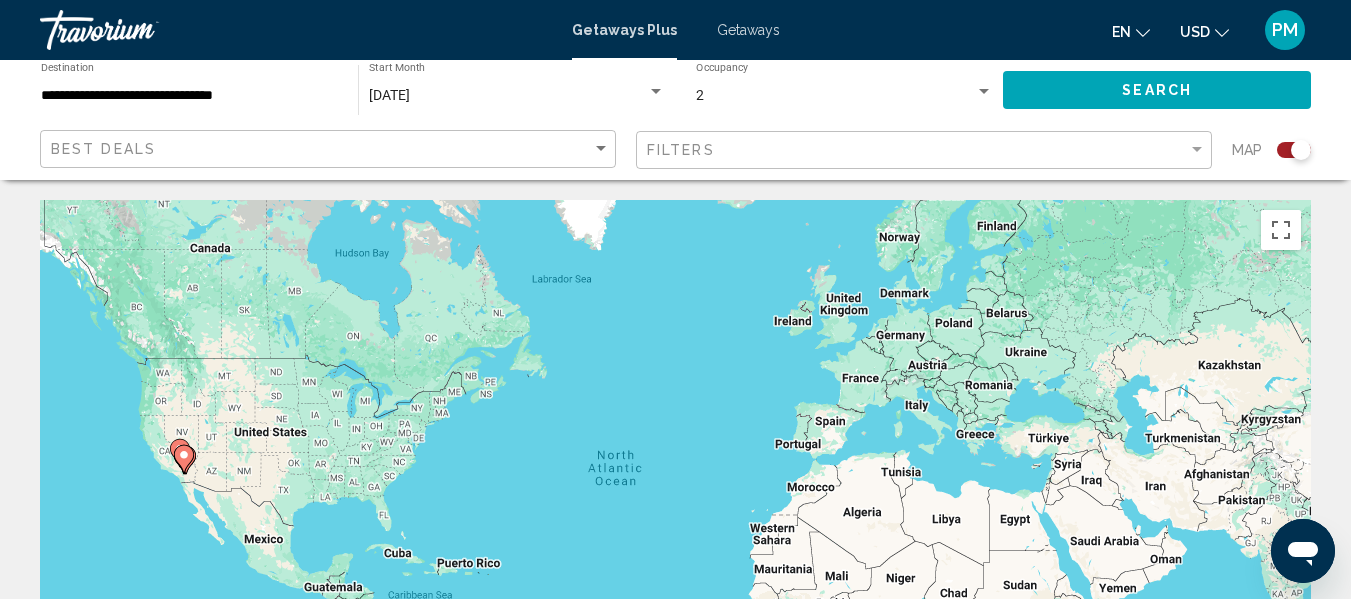click 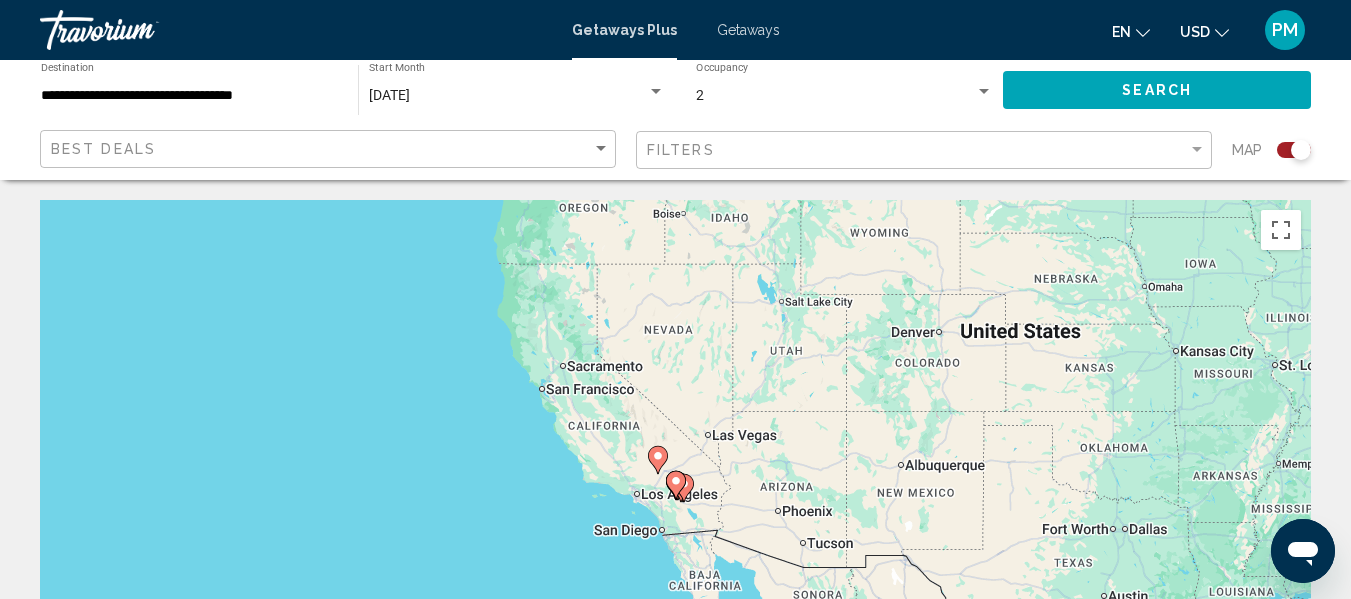 click at bounding box center [676, 485] 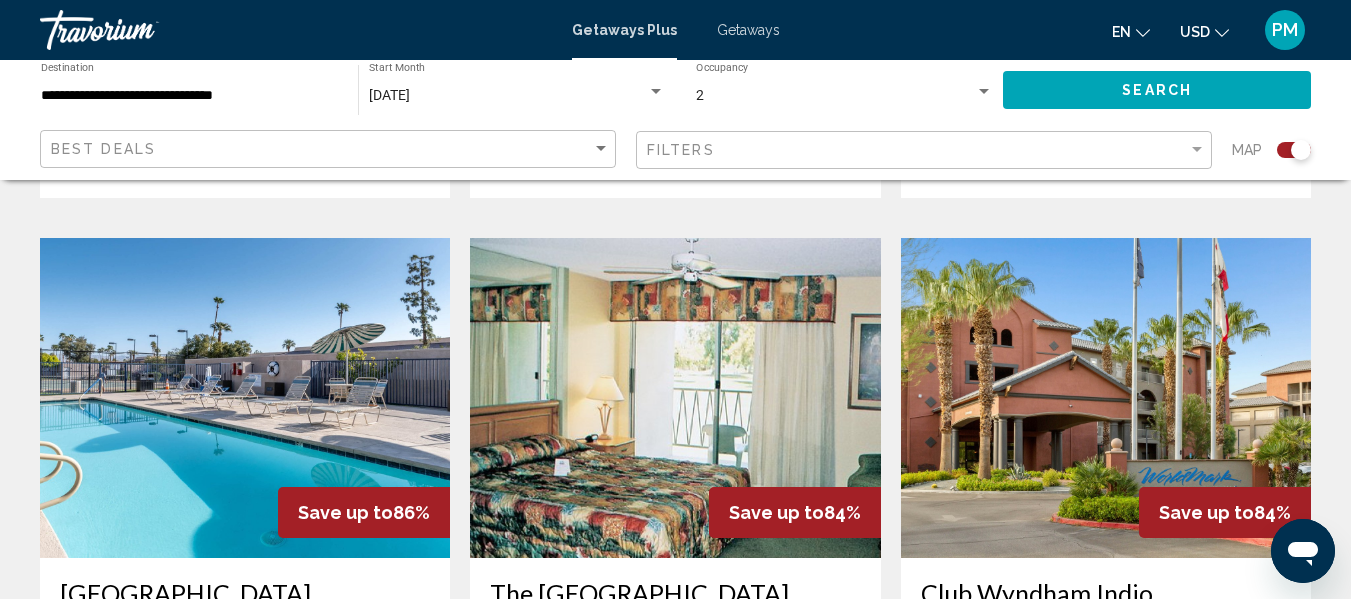 scroll, scrollTop: 2187, scrollLeft: 0, axis: vertical 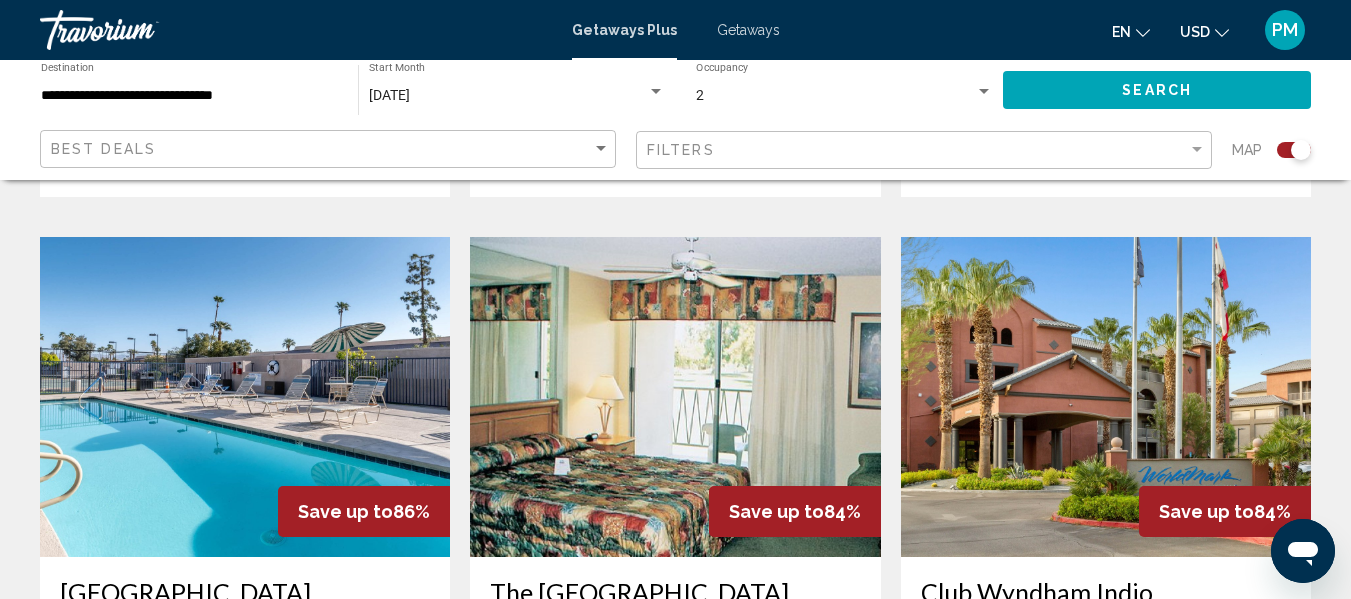 click at bounding box center [245, 397] 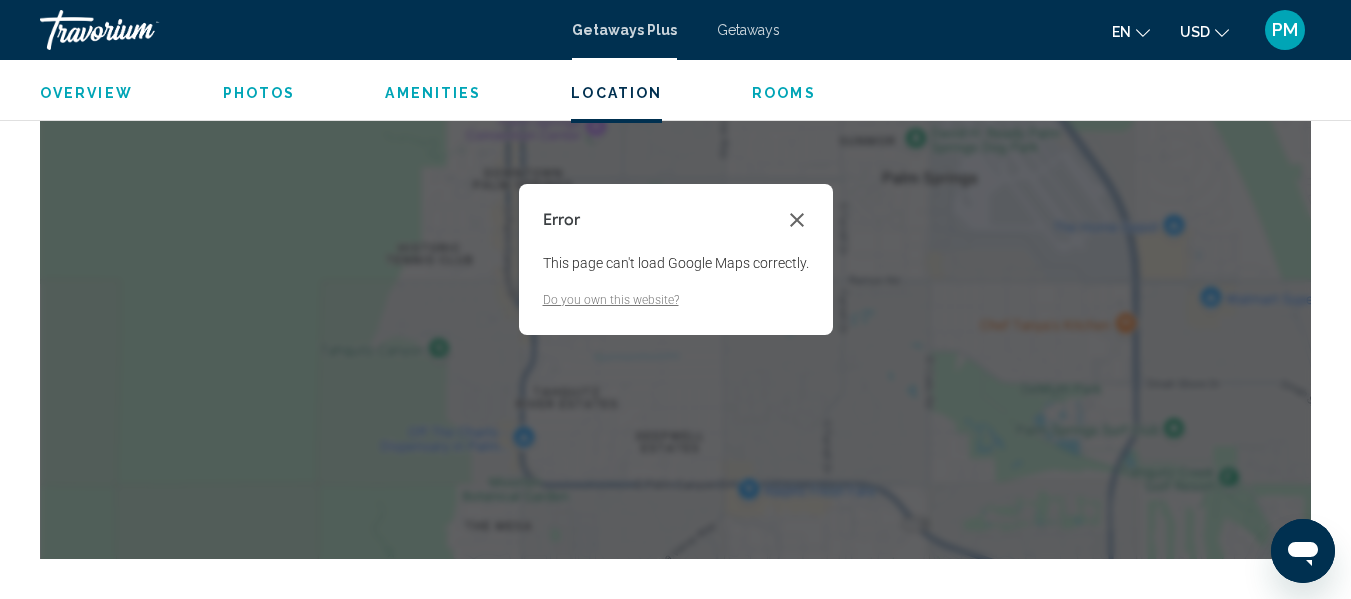 scroll, scrollTop: 3404, scrollLeft: 0, axis: vertical 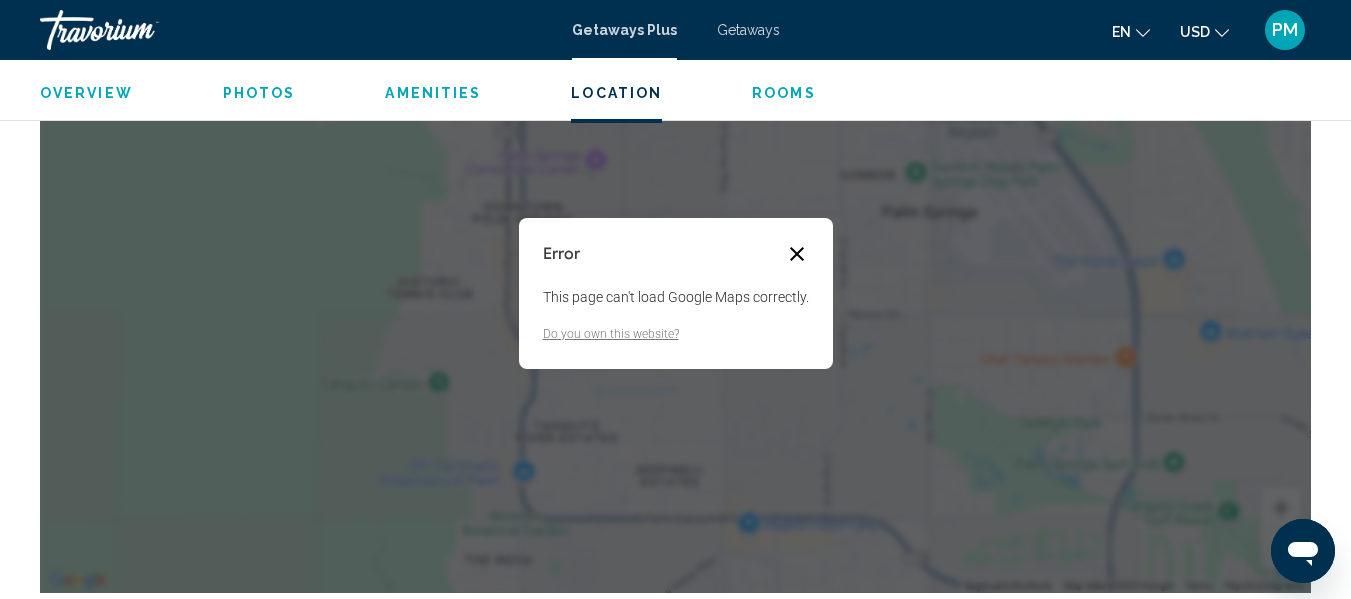 click at bounding box center [797, 254] 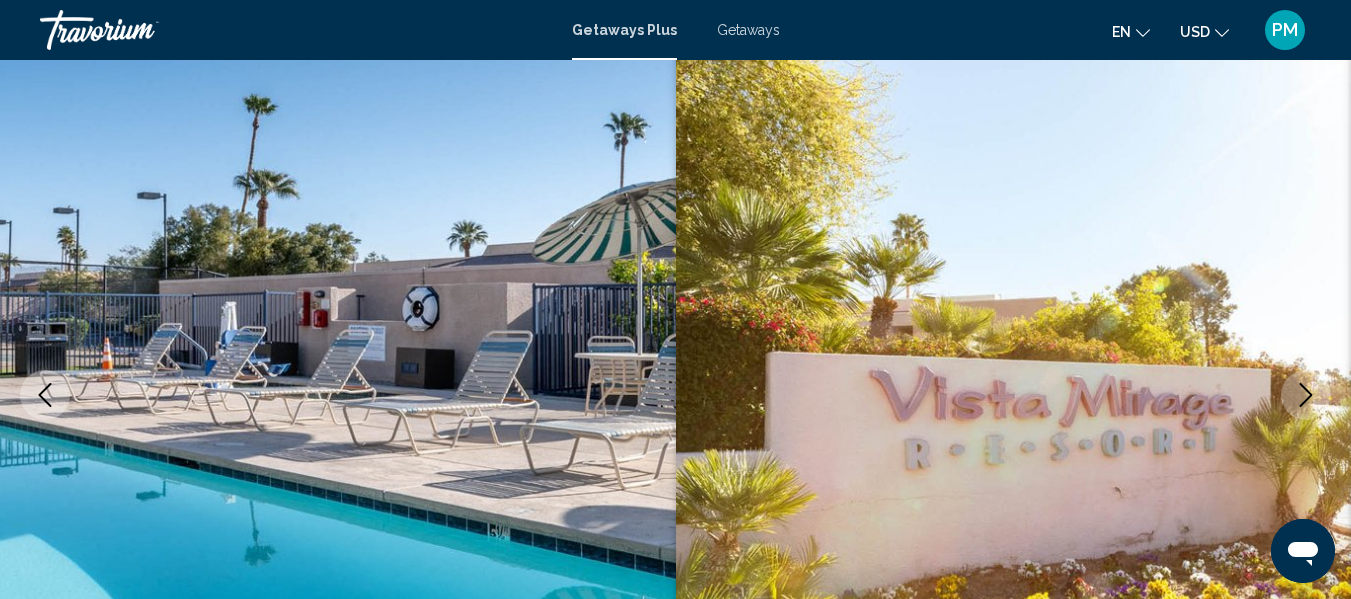 scroll, scrollTop: 0, scrollLeft: 0, axis: both 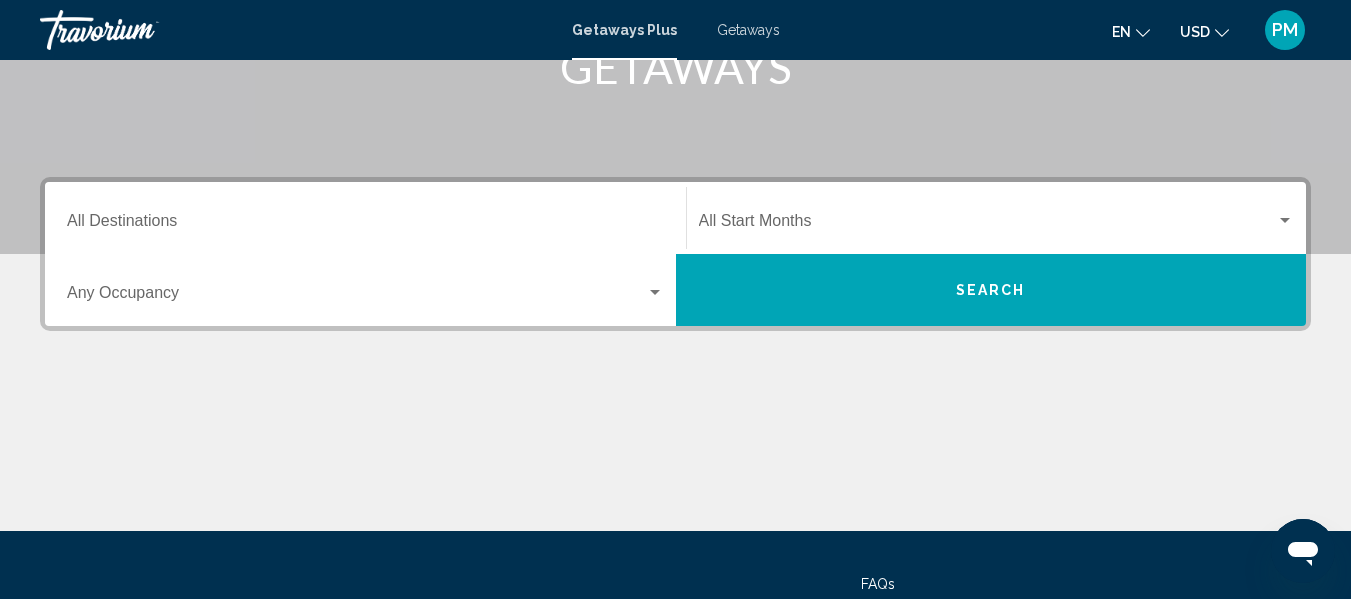 click at bounding box center (356, 297) 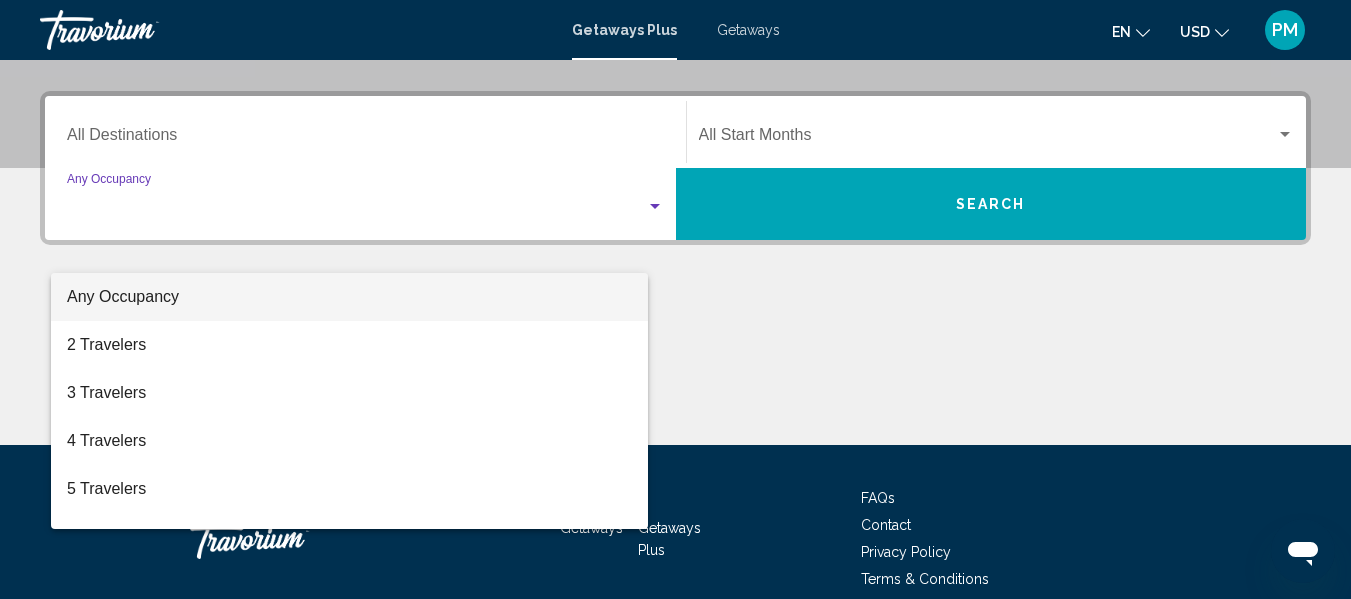scroll, scrollTop: 458, scrollLeft: 0, axis: vertical 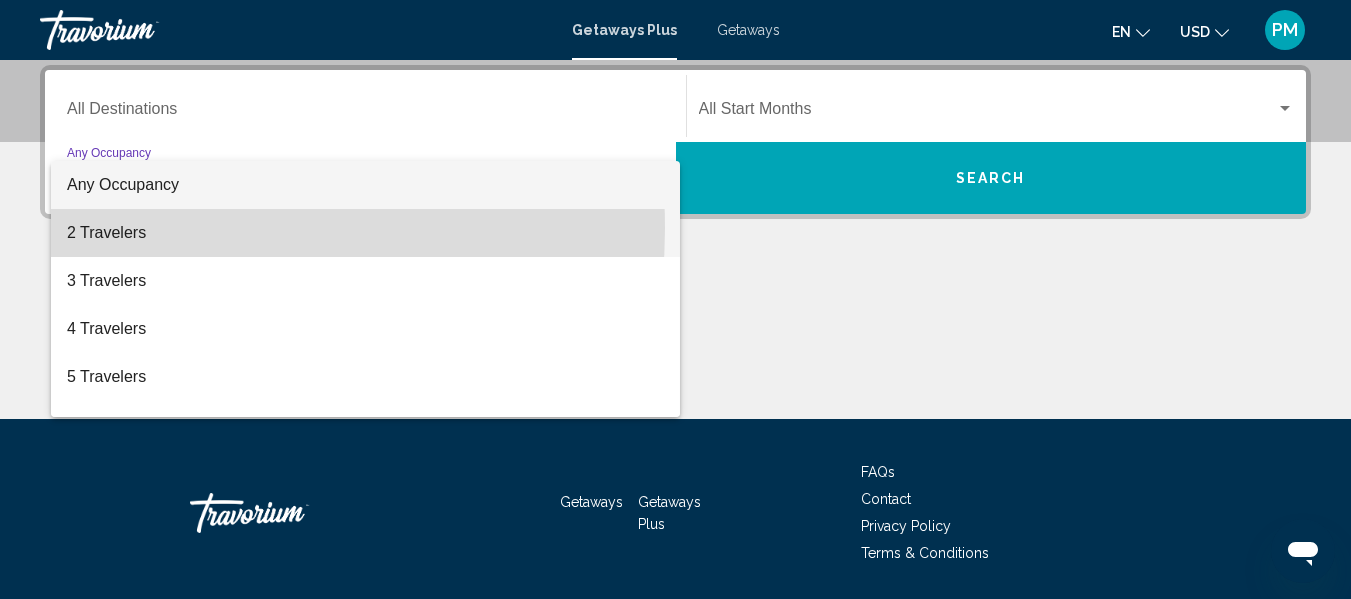 click on "2 Travelers" at bounding box center (365, 233) 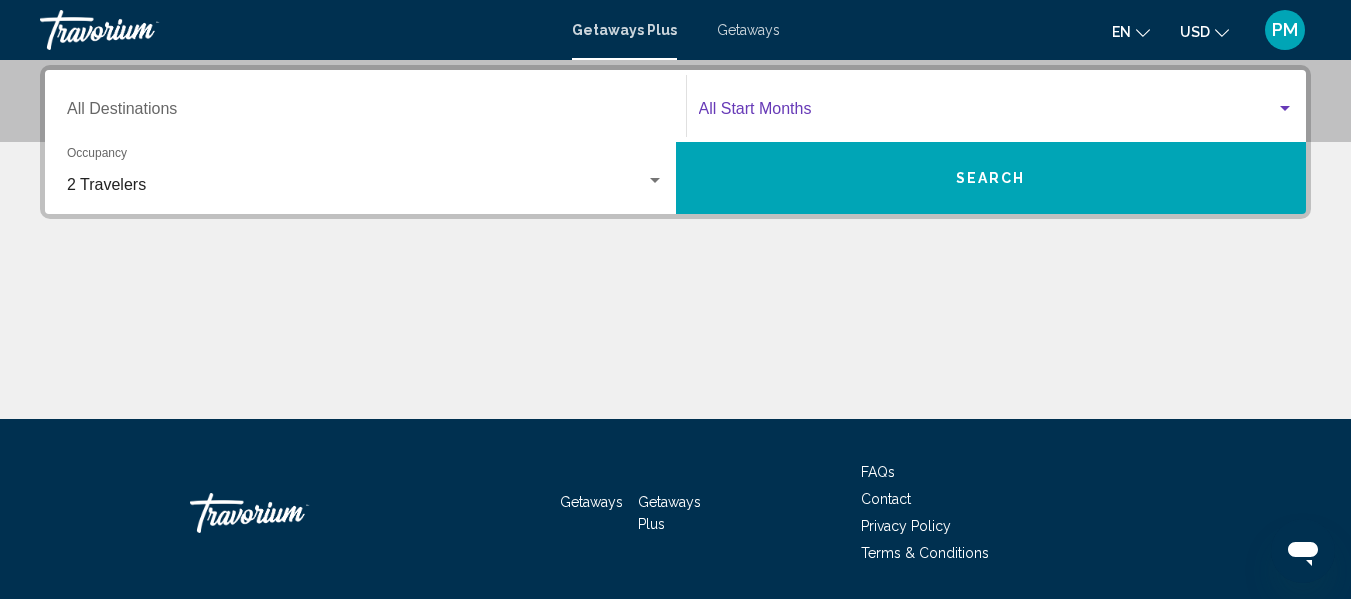 click at bounding box center [1285, 109] 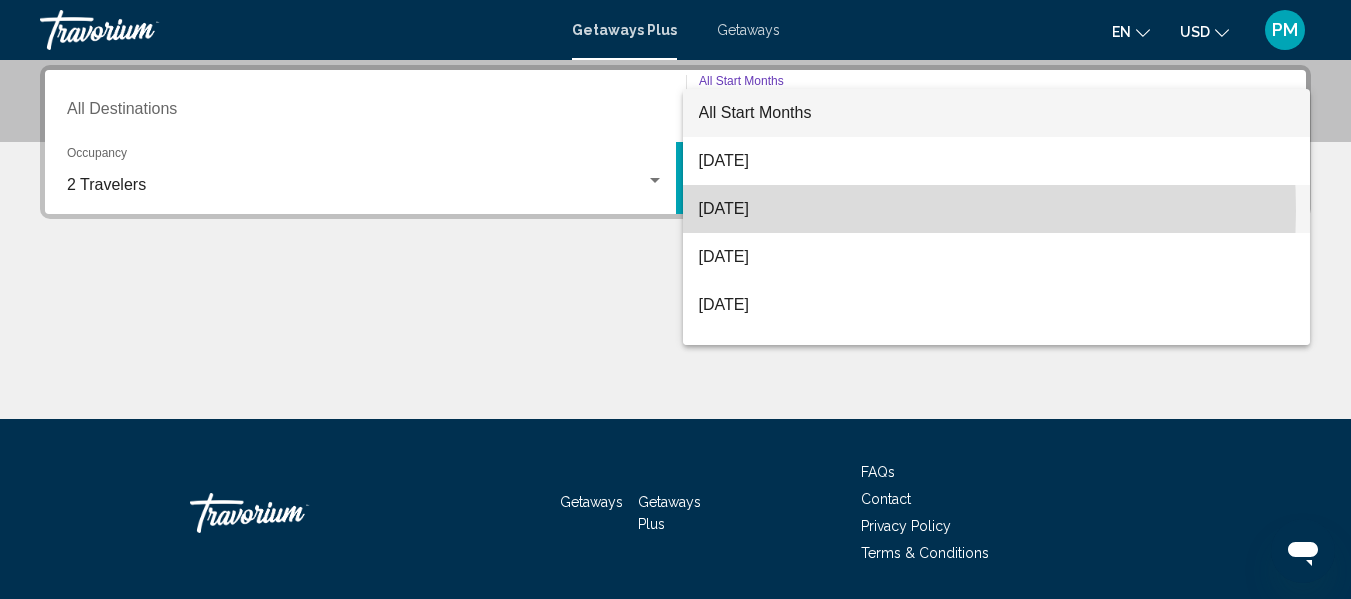 click on "[DATE]" at bounding box center (997, 209) 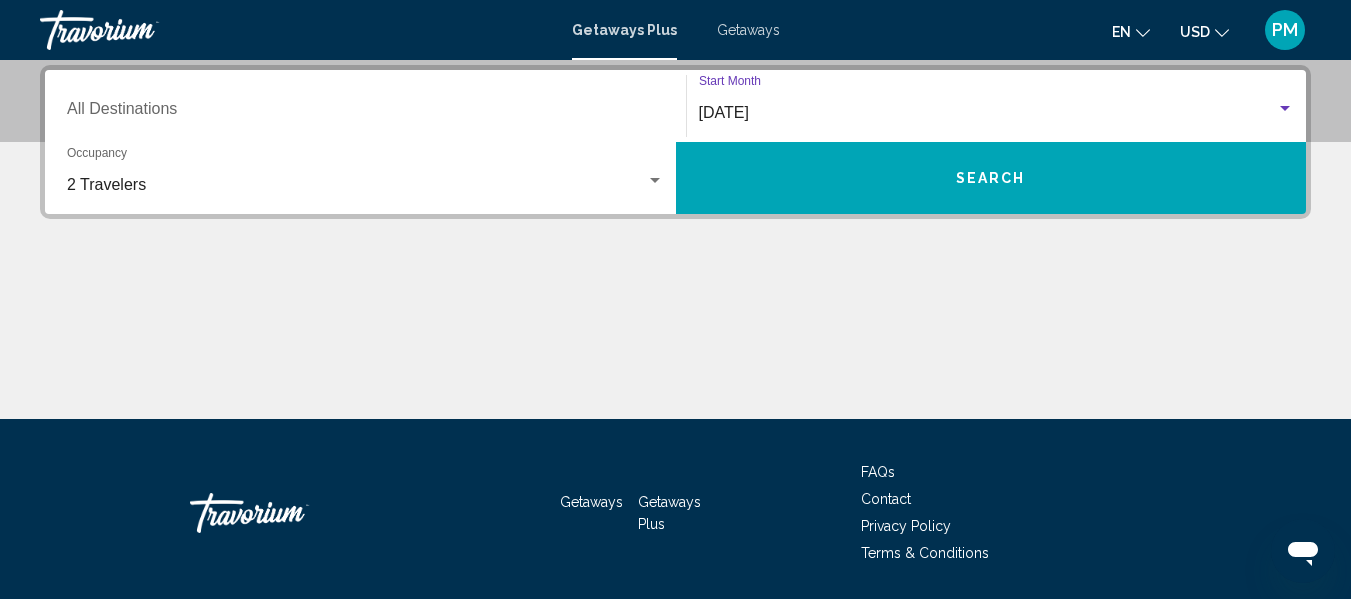 click at bounding box center [1285, 108] 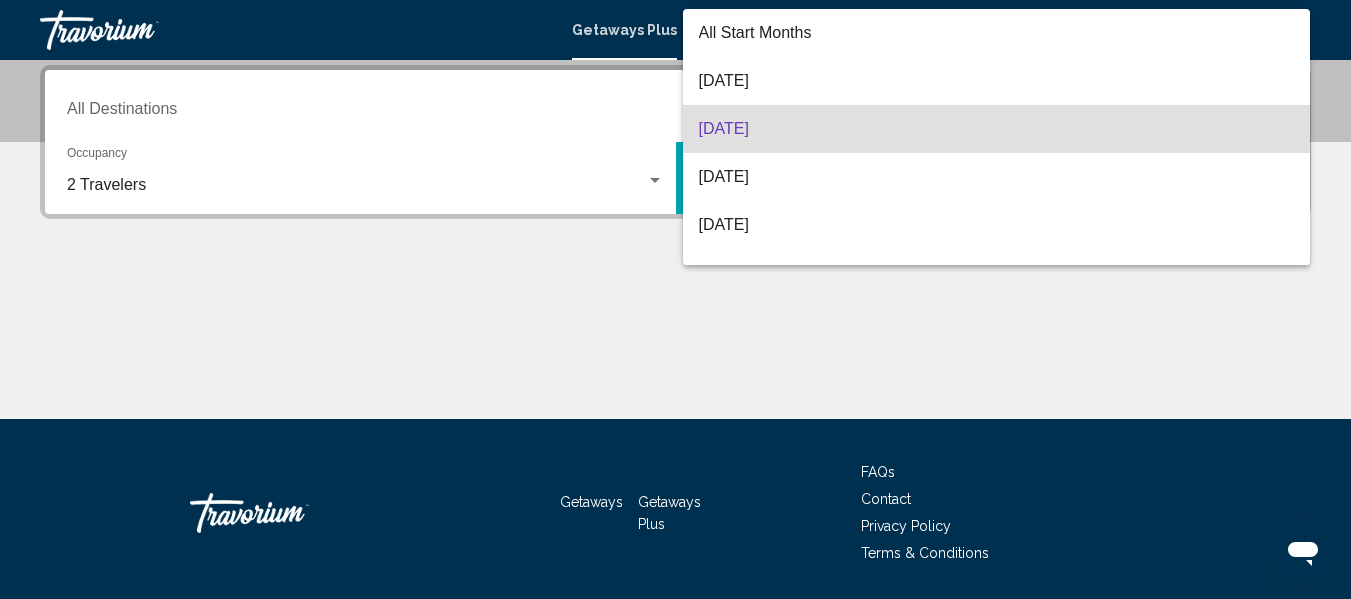 scroll, scrollTop: 16, scrollLeft: 0, axis: vertical 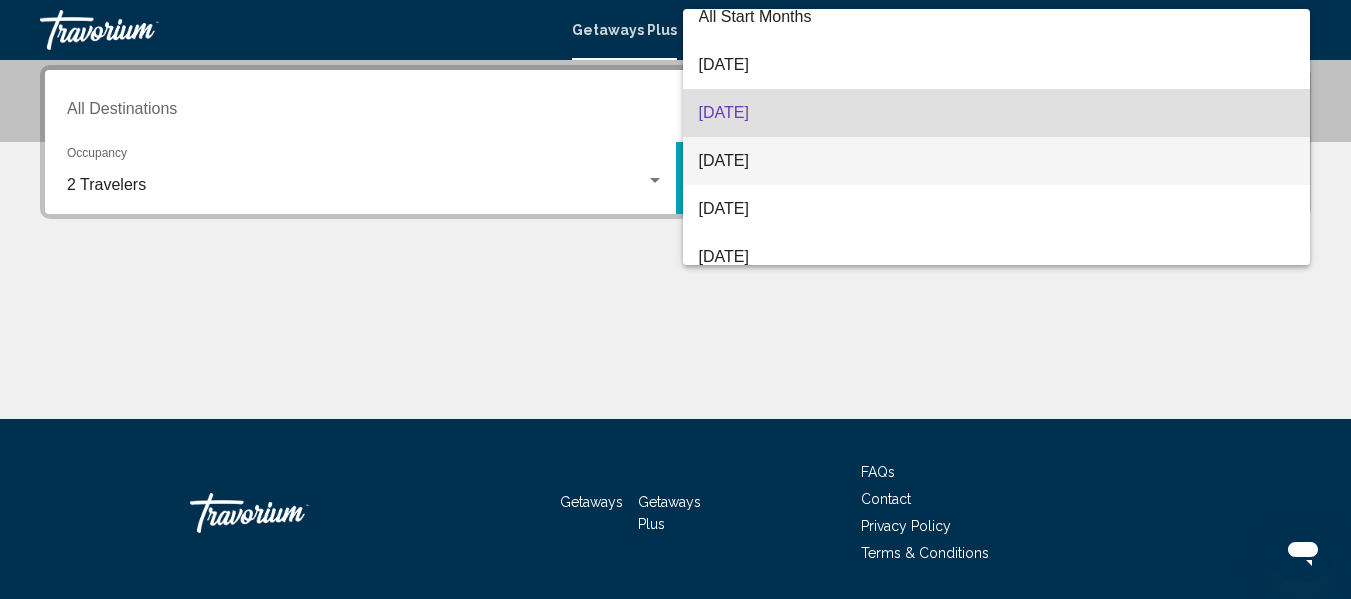 click on "[DATE]" at bounding box center (997, 161) 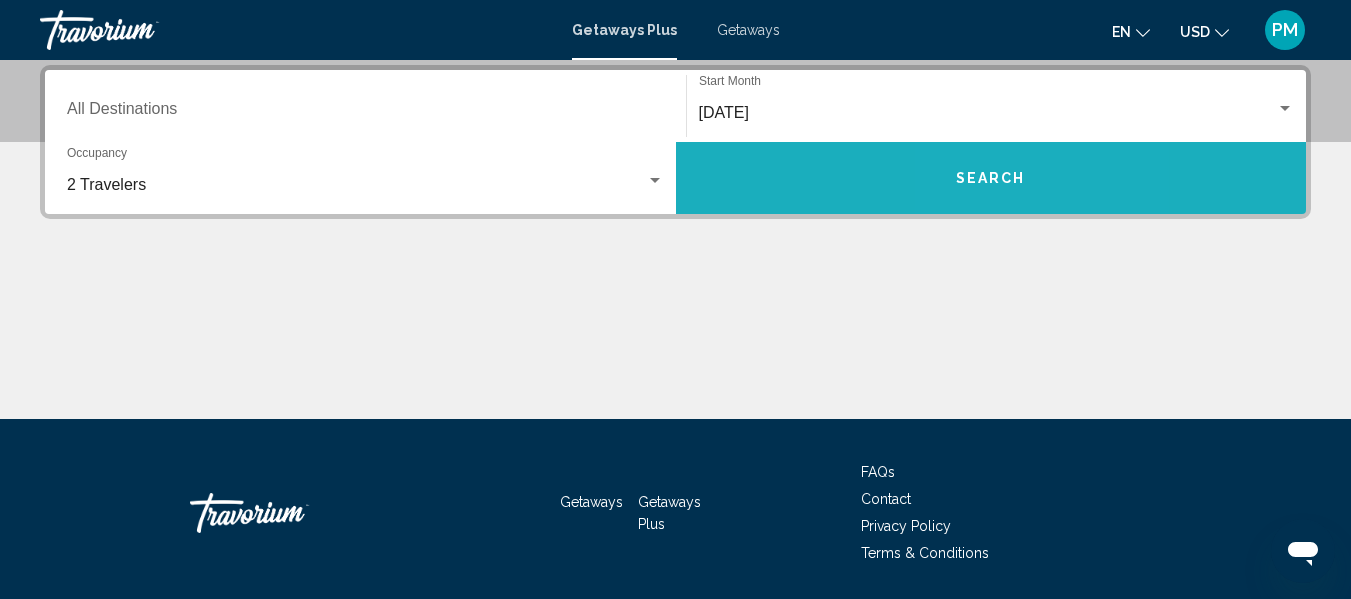 click on "Search" at bounding box center [991, 179] 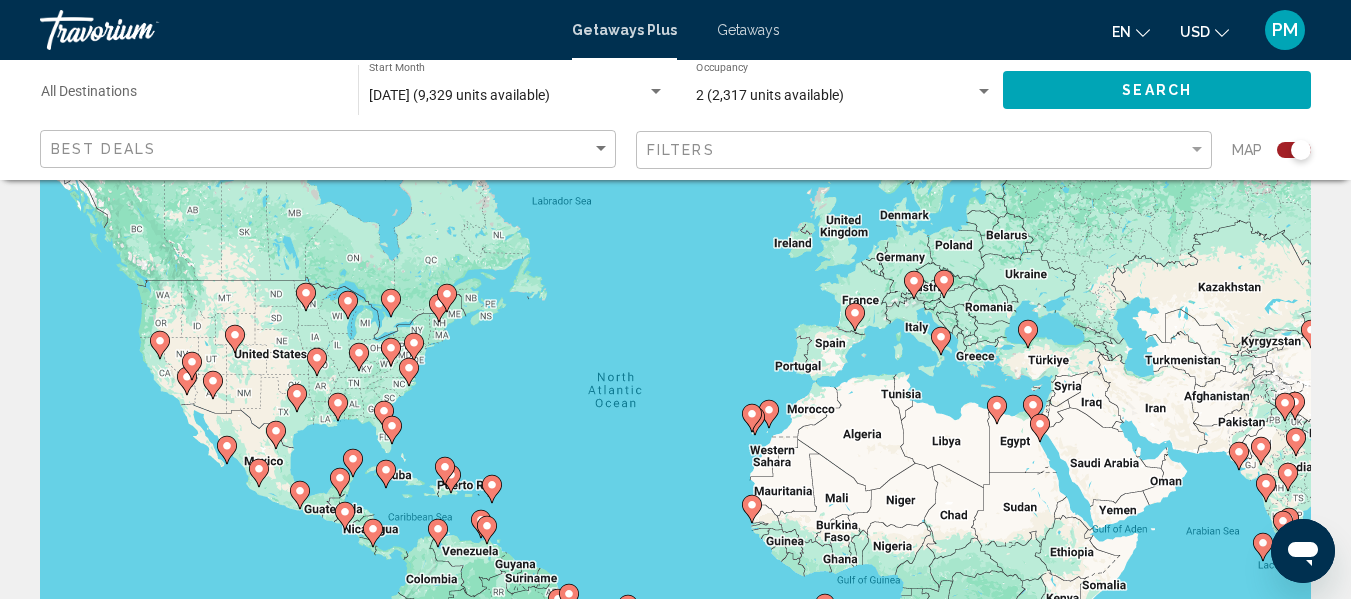 scroll, scrollTop: 79, scrollLeft: 0, axis: vertical 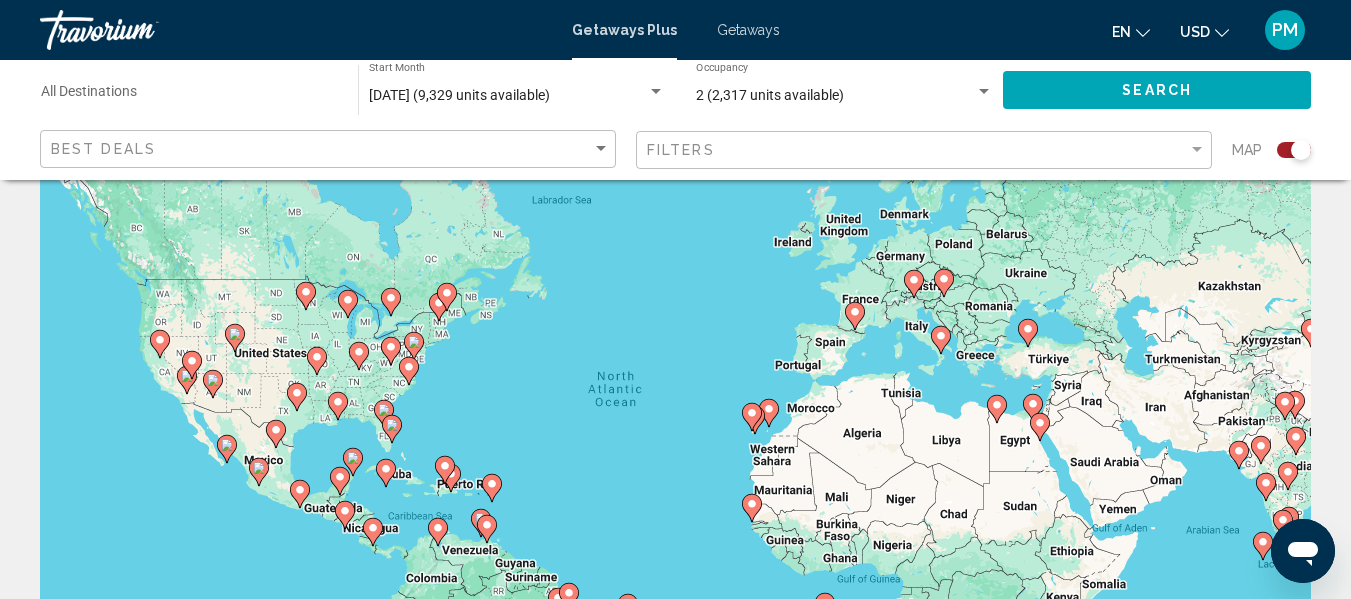click at bounding box center [192, 365] 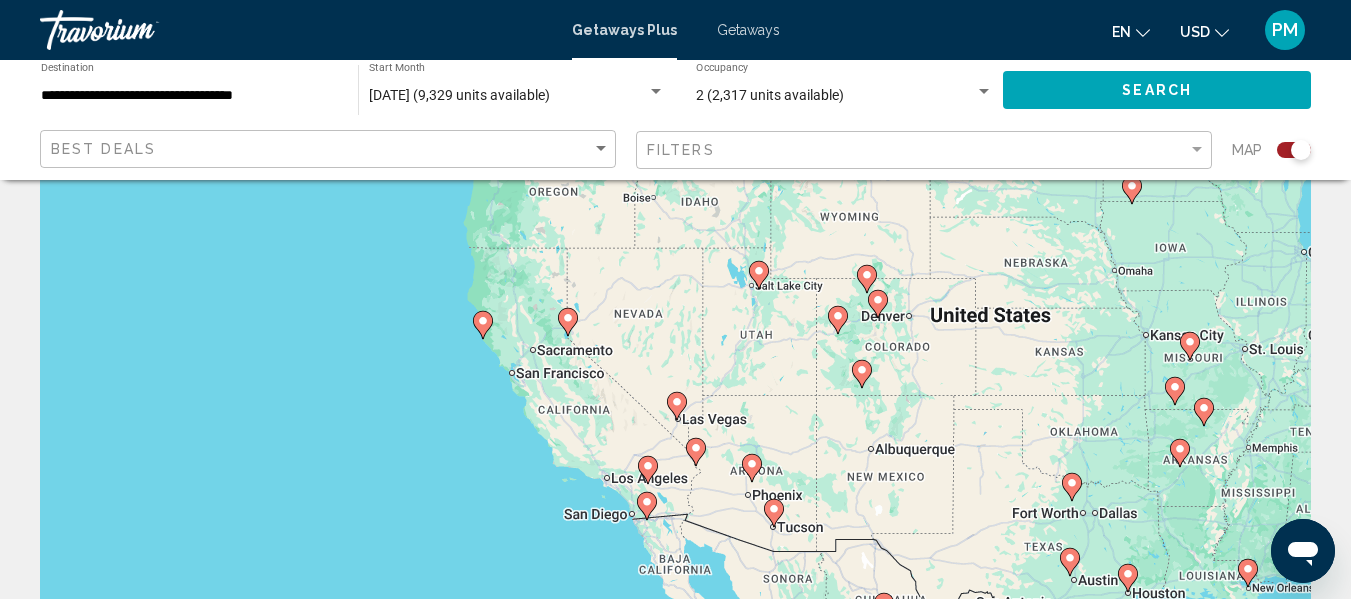 click 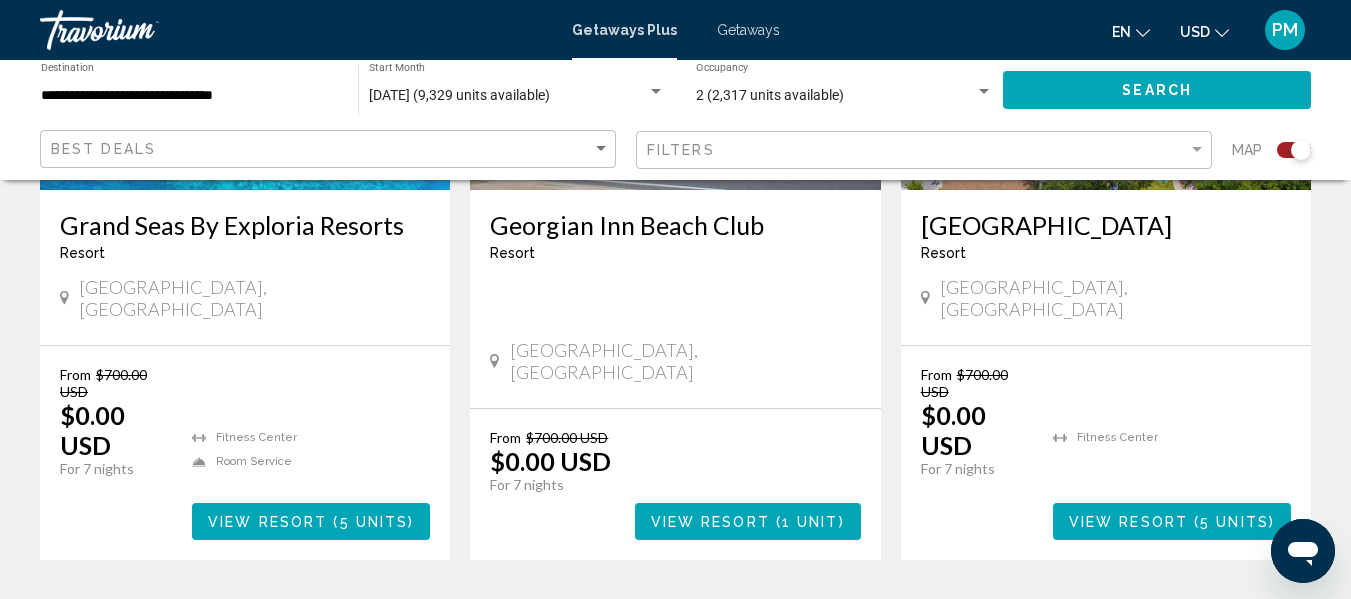 scroll, scrollTop: 3296, scrollLeft: 0, axis: vertical 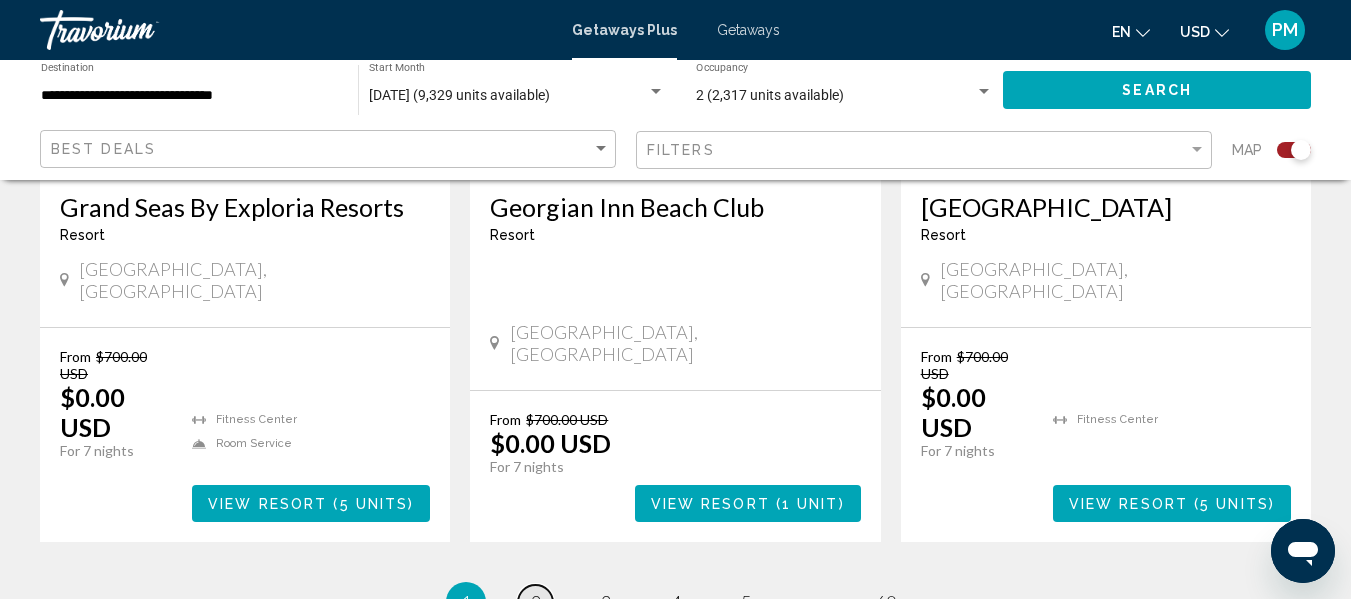 click on "page  2" at bounding box center [535, 602] 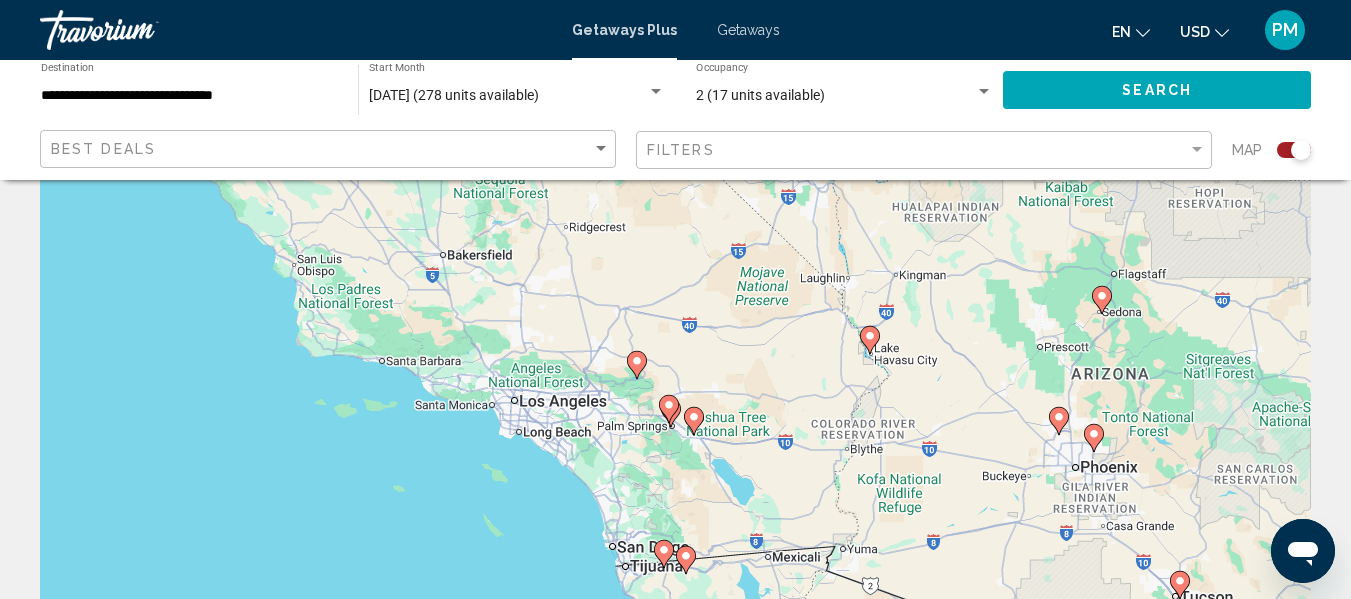 scroll, scrollTop: 0, scrollLeft: 0, axis: both 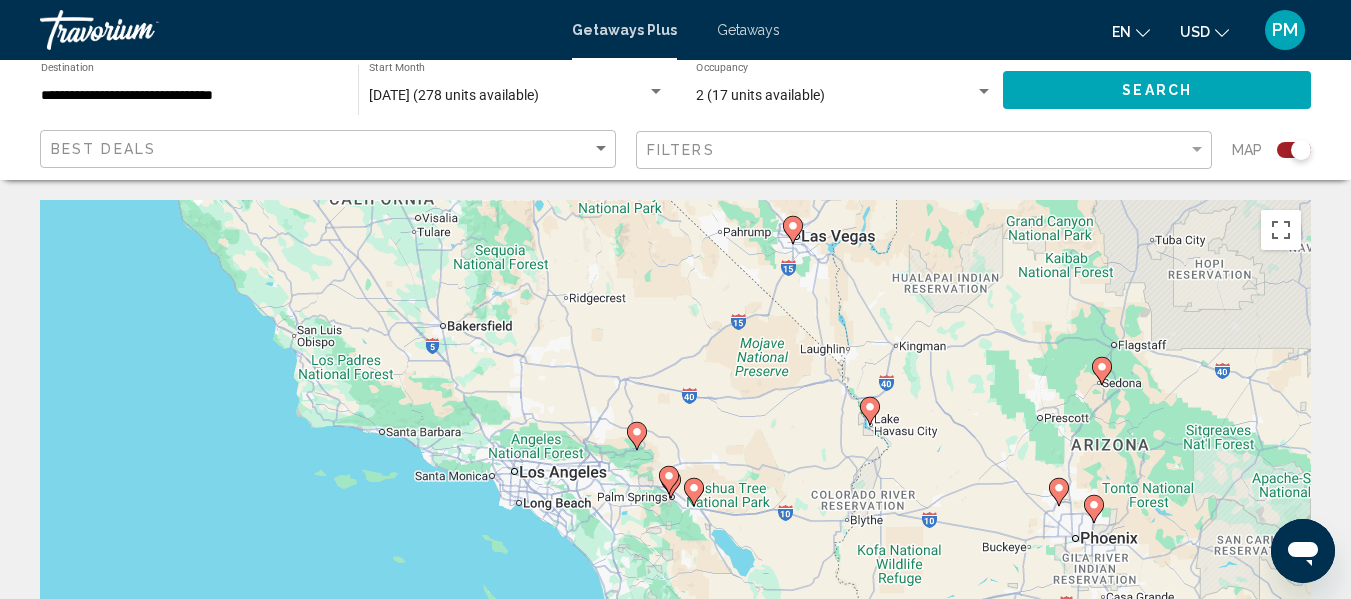 click 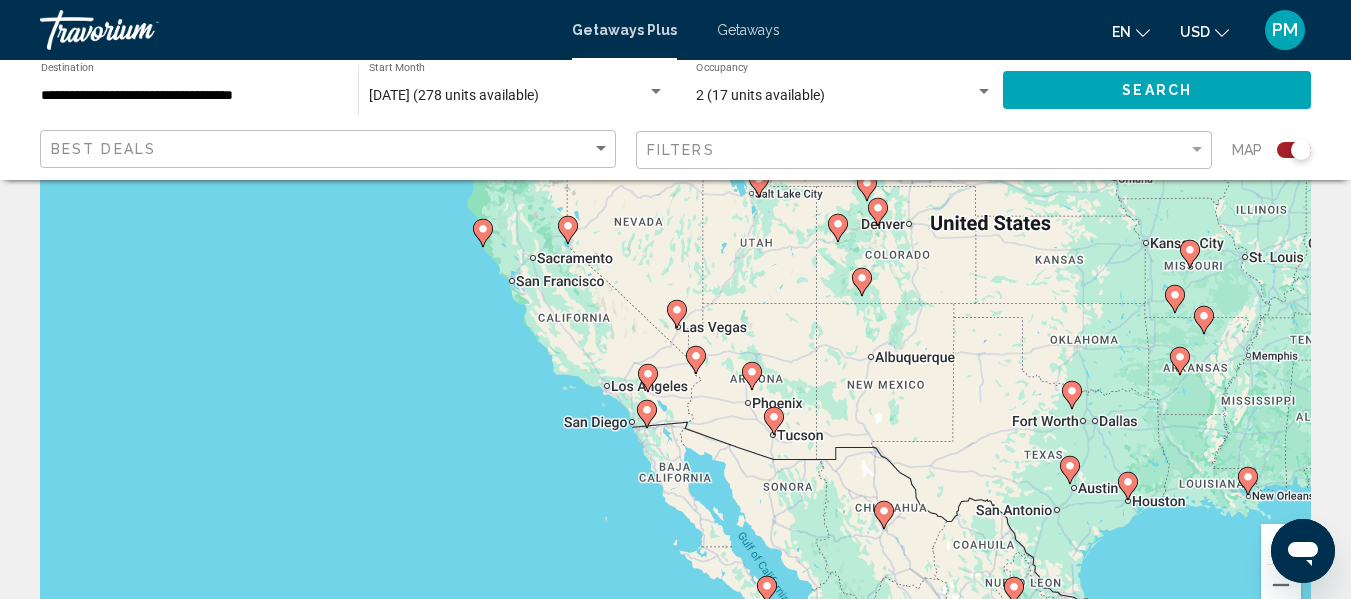 scroll, scrollTop: 191, scrollLeft: 0, axis: vertical 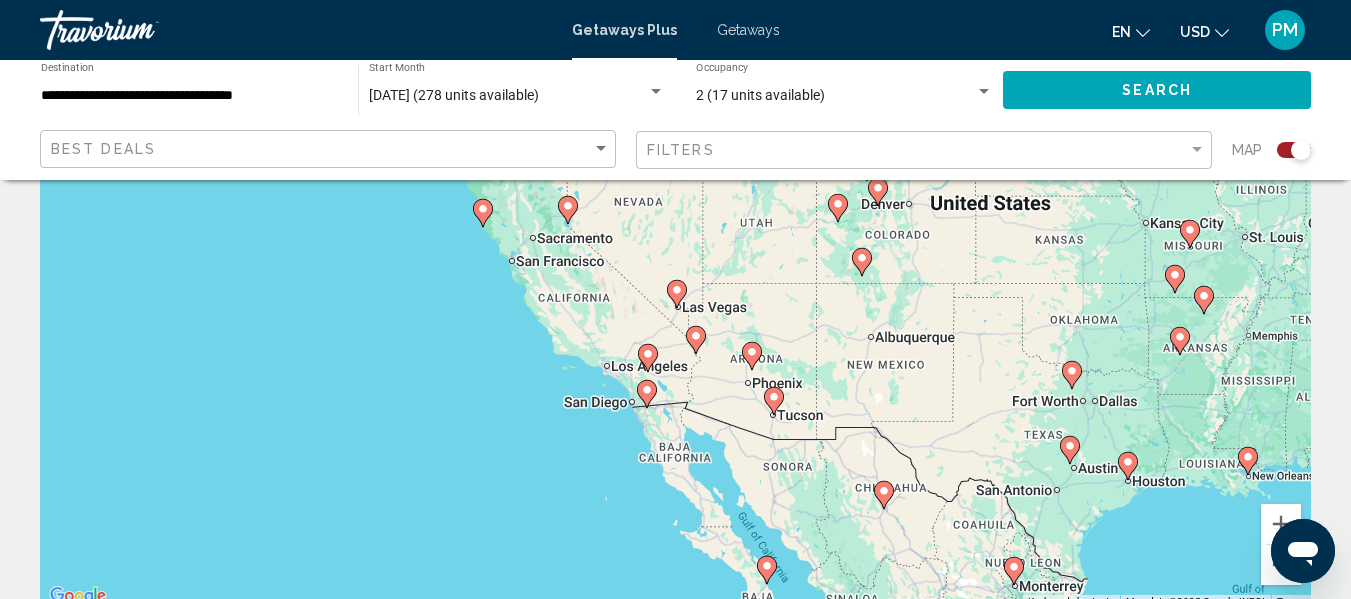 click 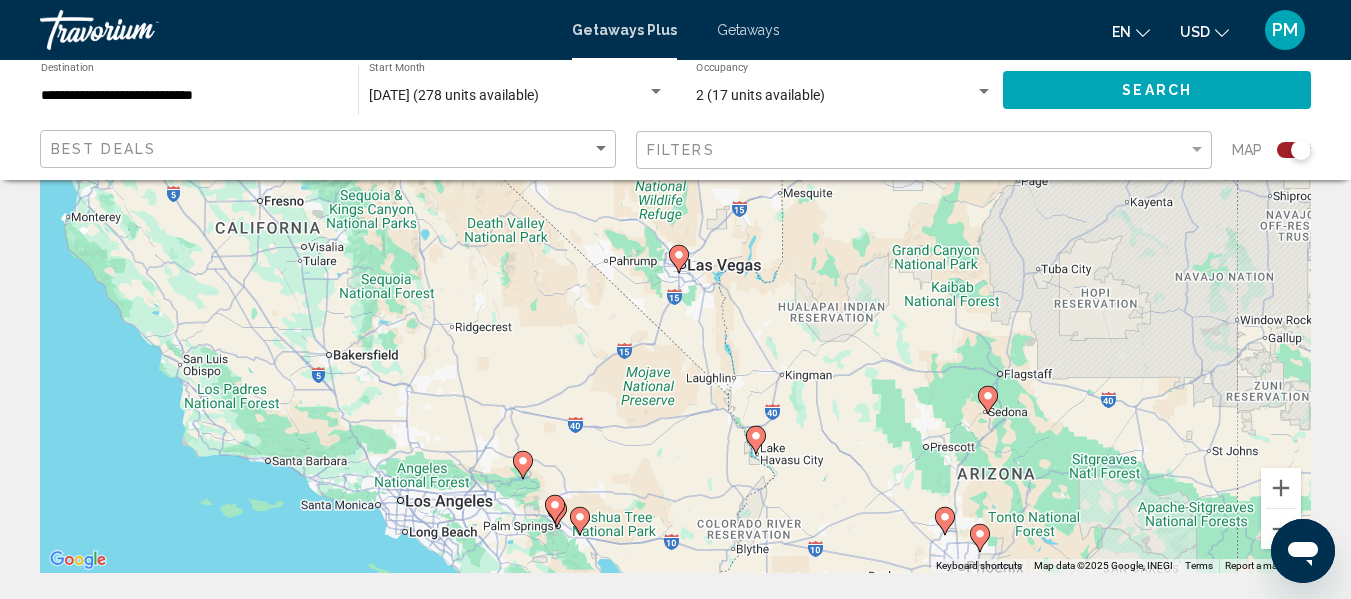scroll, scrollTop: 0, scrollLeft: 0, axis: both 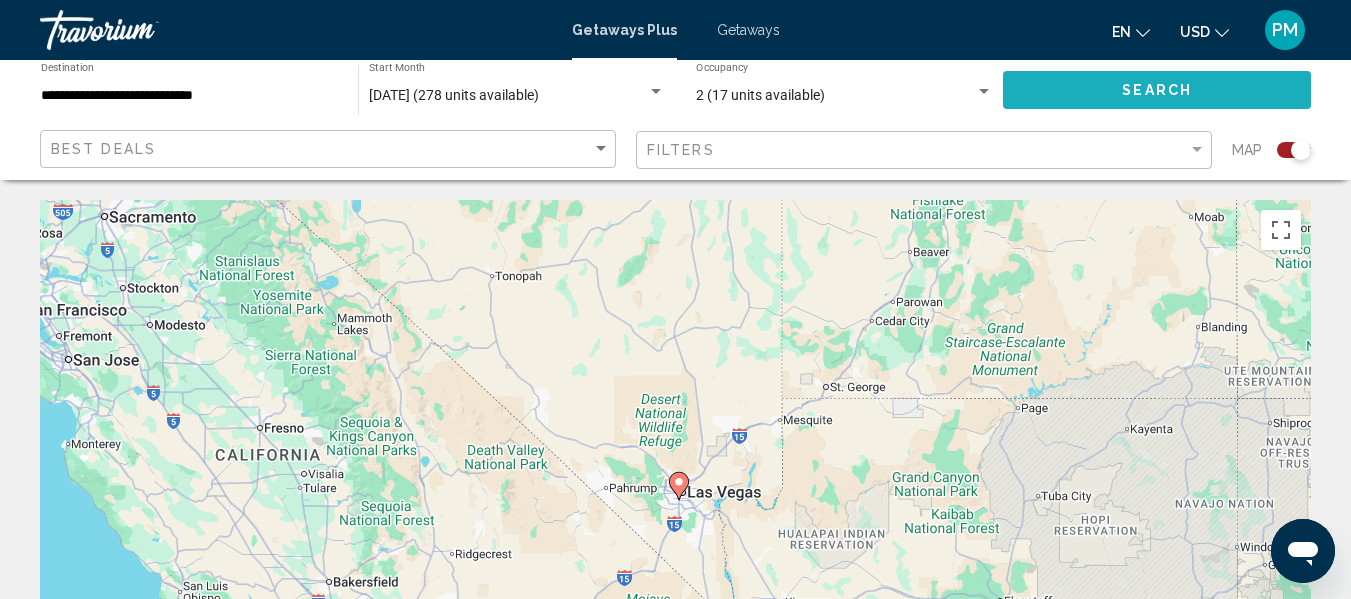 click on "Search" 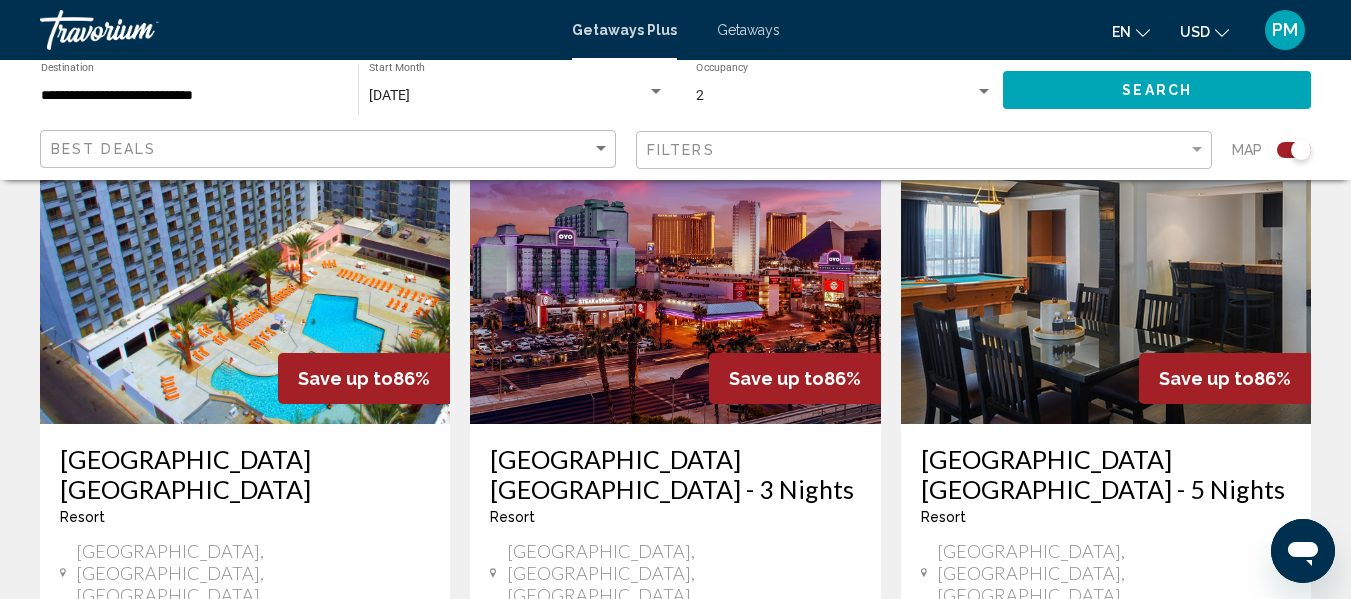 scroll, scrollTop: 3114, scrollLeft: 0, axis: vertical 